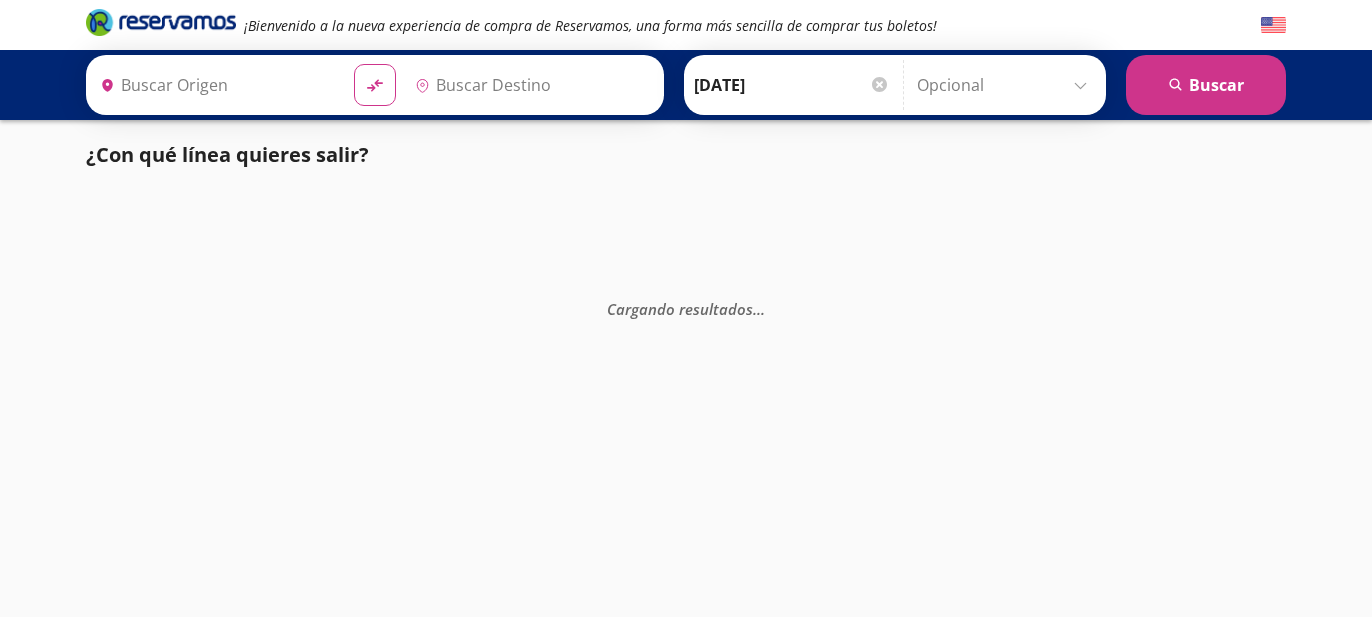 type on "Culiacán, [GEOGRAPHIC_DATA]" 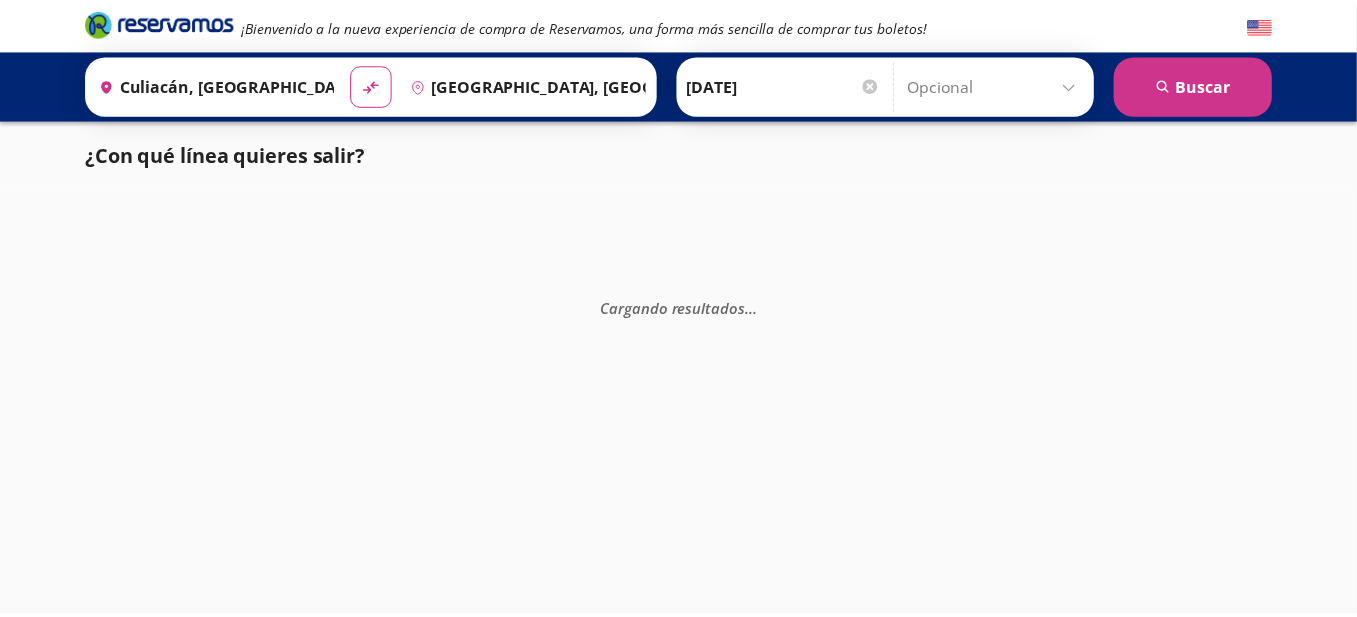 scroll, scrollTop: 0, scrollLeft: 0, axis: both 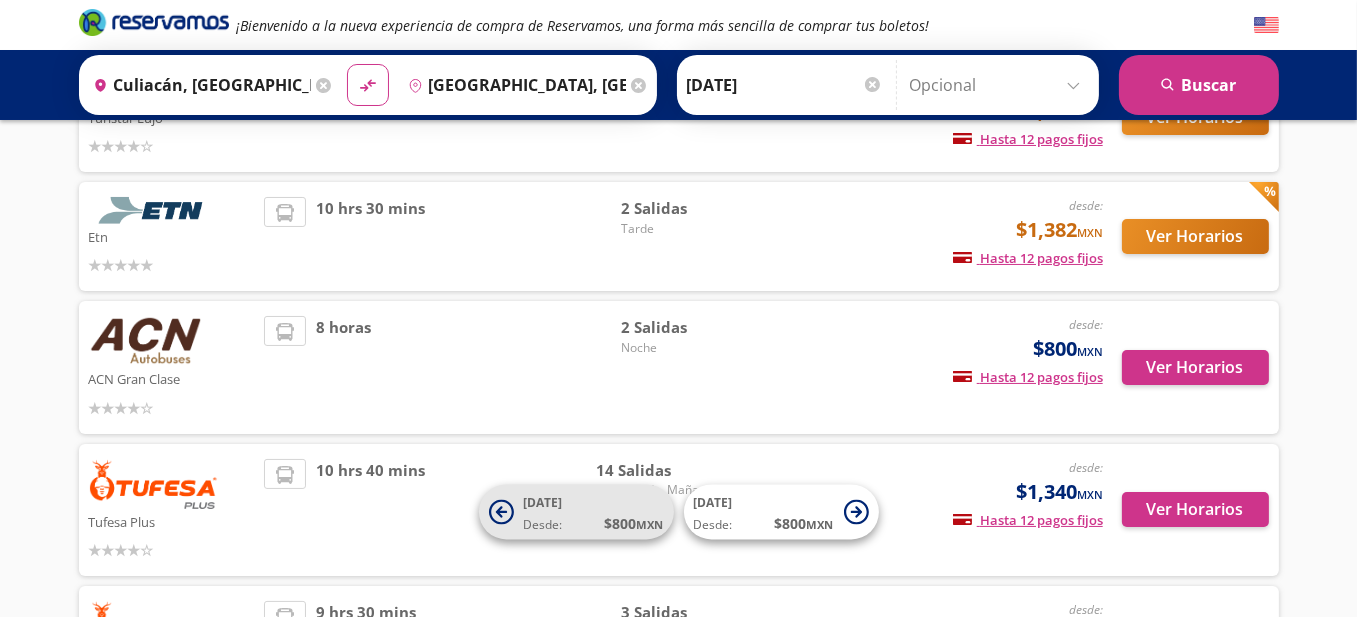 click on "[DATE]" at bounding box center (543, 503) 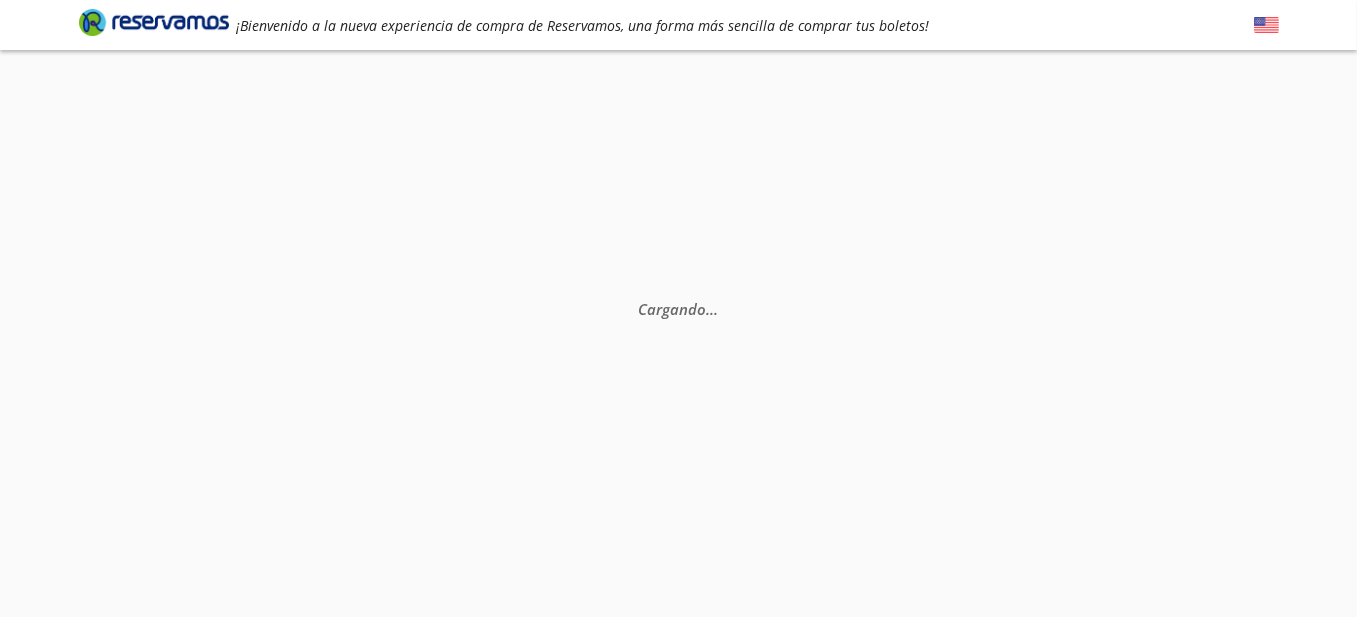 scroll, scrollTop: 0, scrollLeft: 0, axis: both 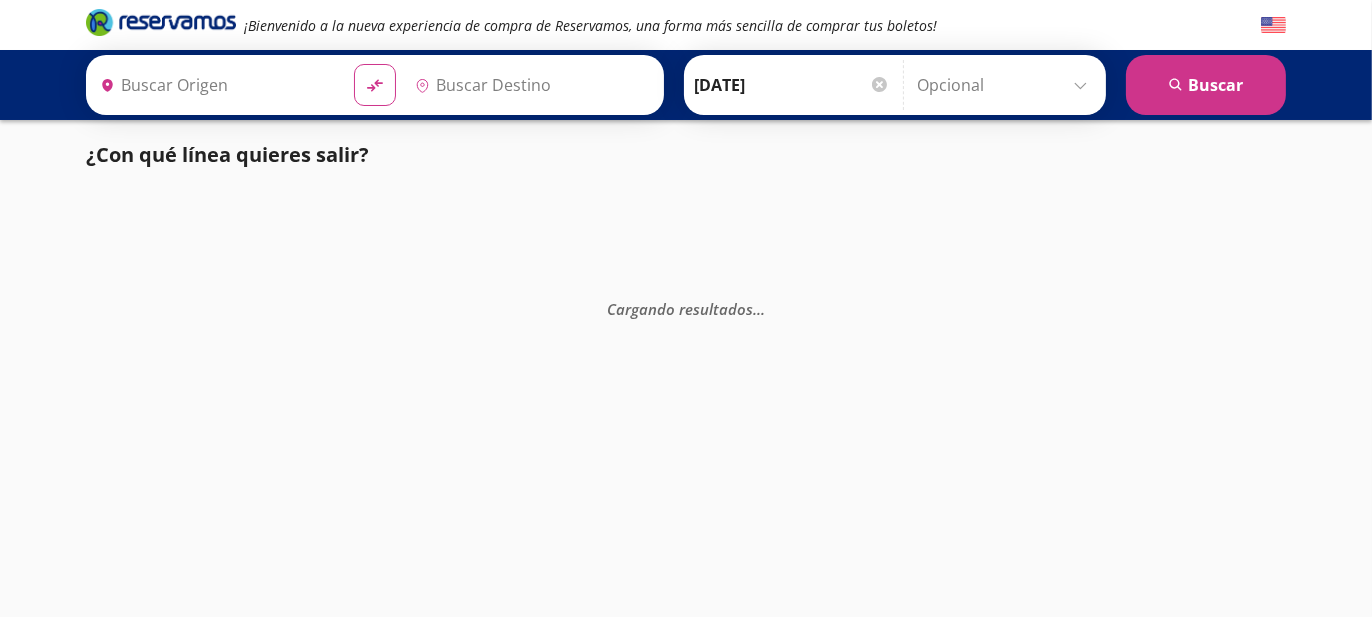 type on "Culiacán, Sinaloa" 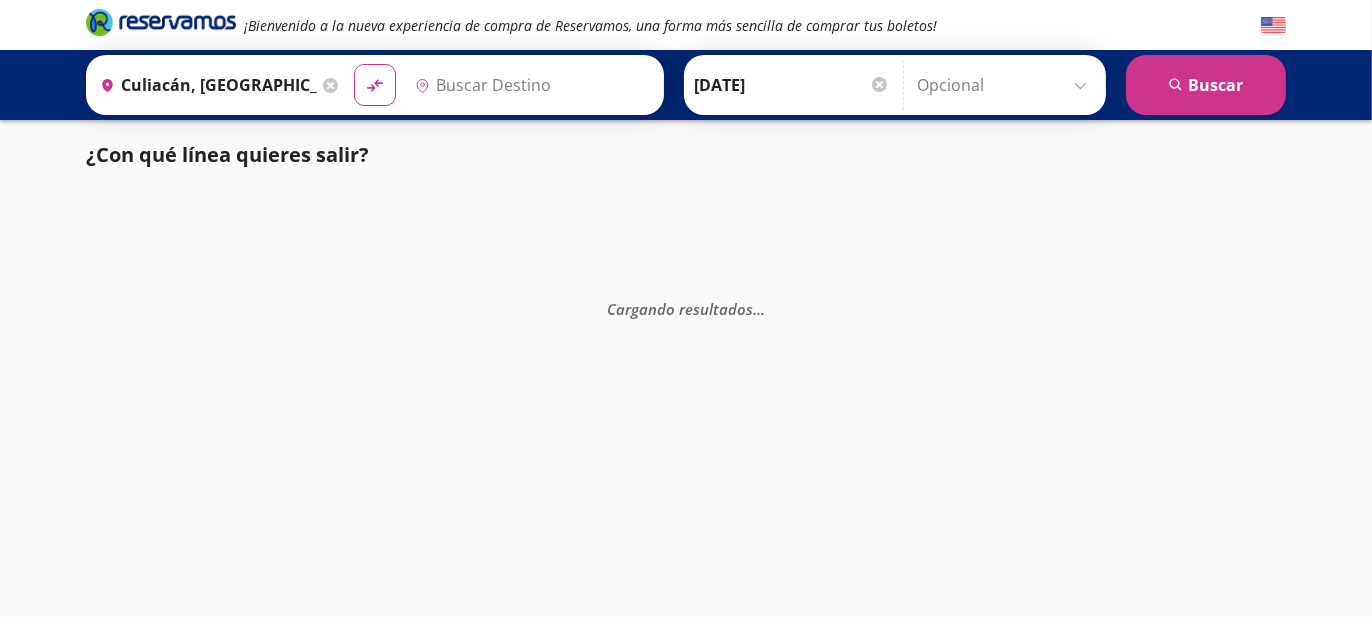 type on "[GEOGRAPHIC_DATA], [GEOGRAPHIC_DATA]" 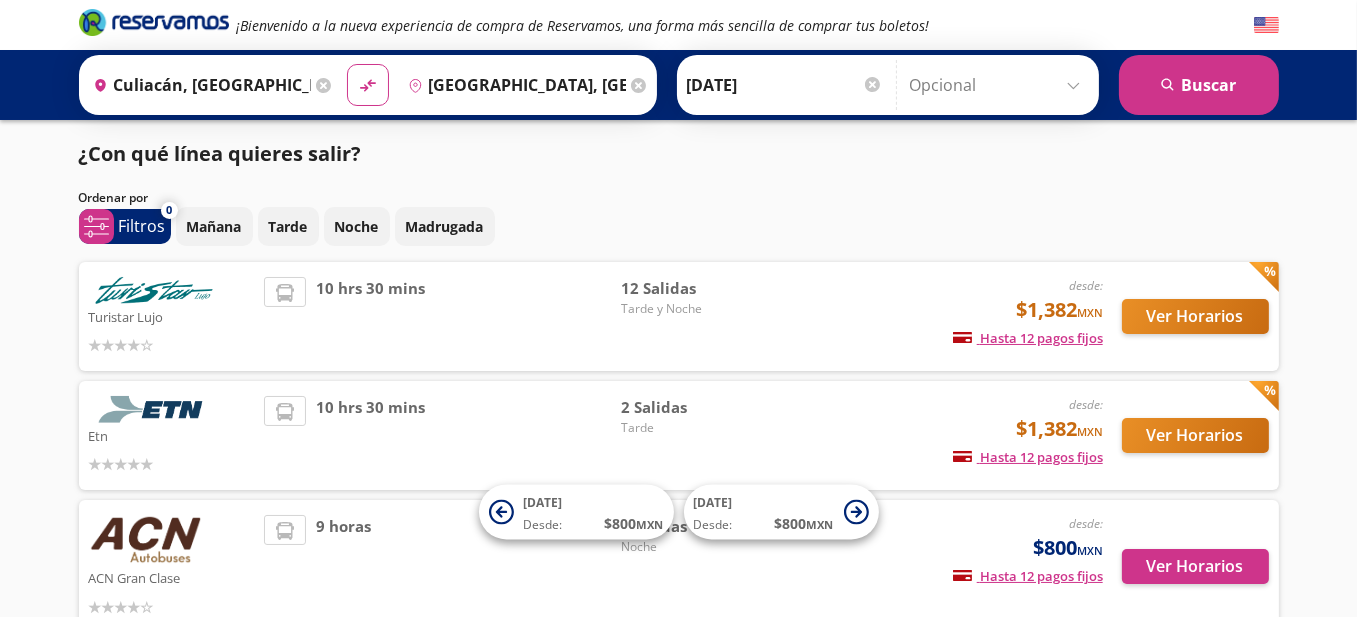 scroll, scrollTop: 0, scrollLeft: 0, axis: both 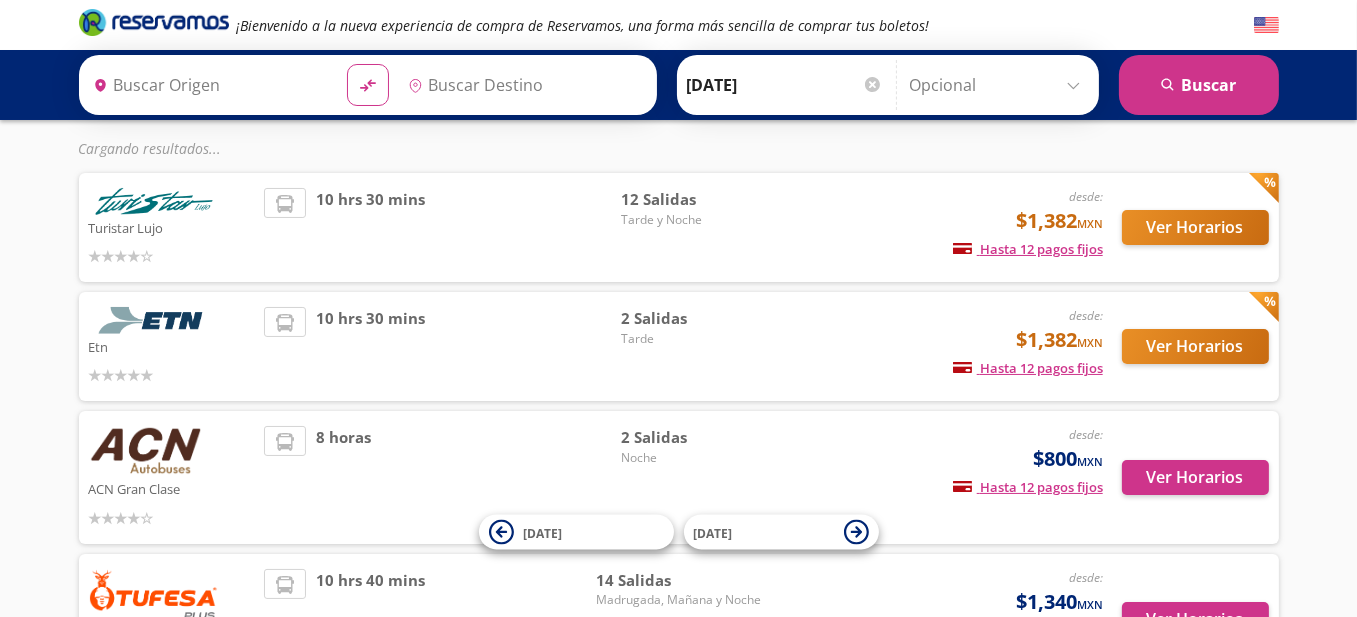 type on "Culiacán, Sinaloa" 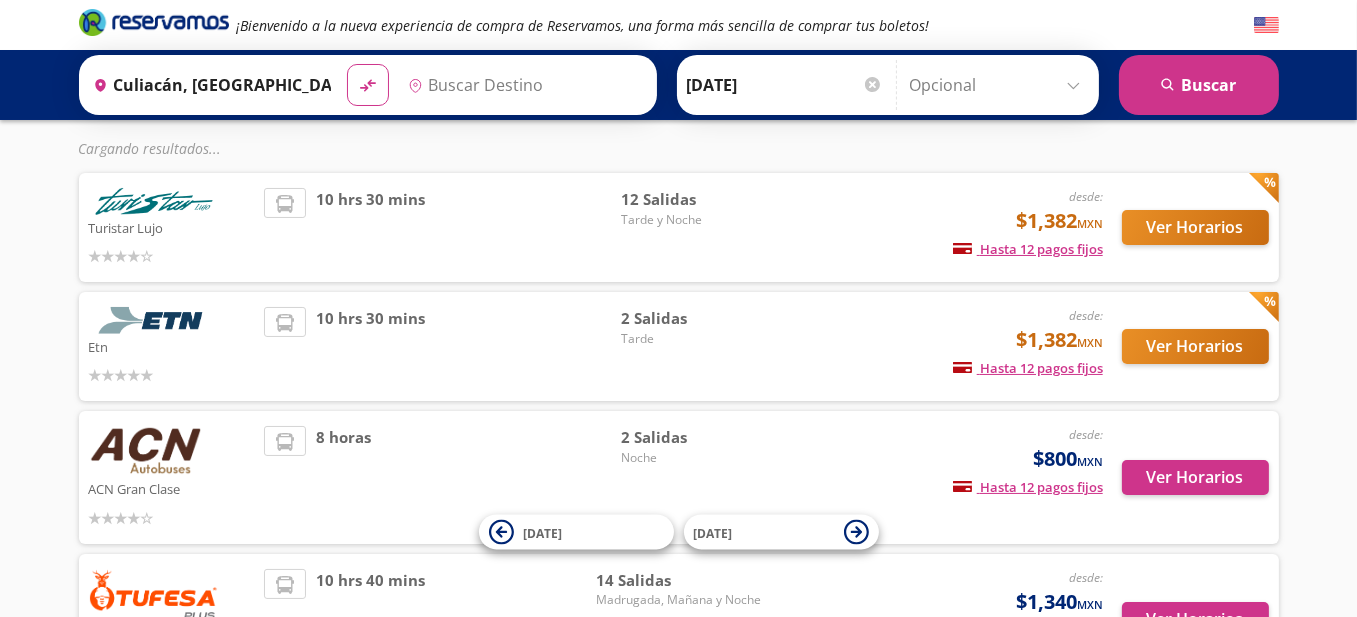 type on "[GEOGRAPHIC_DATA], [GEOGRAPHIC_DATA]" 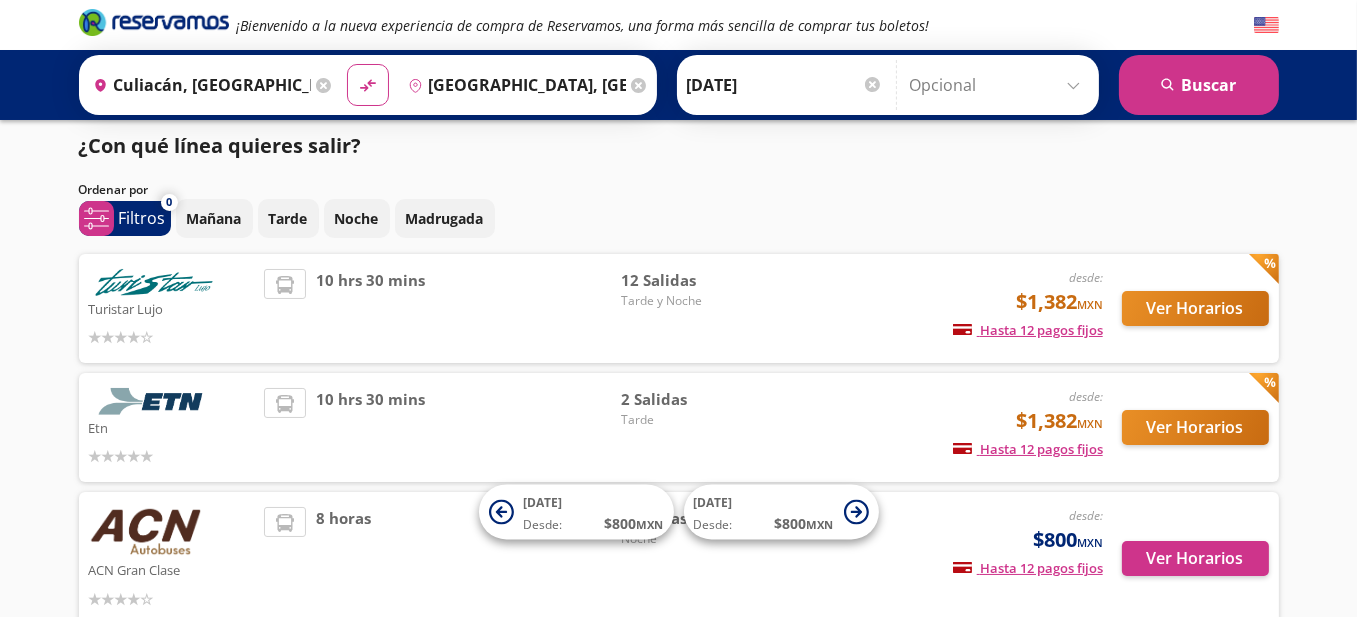scroll, scrollTop: 0, scrollLeft: 0, axis: both 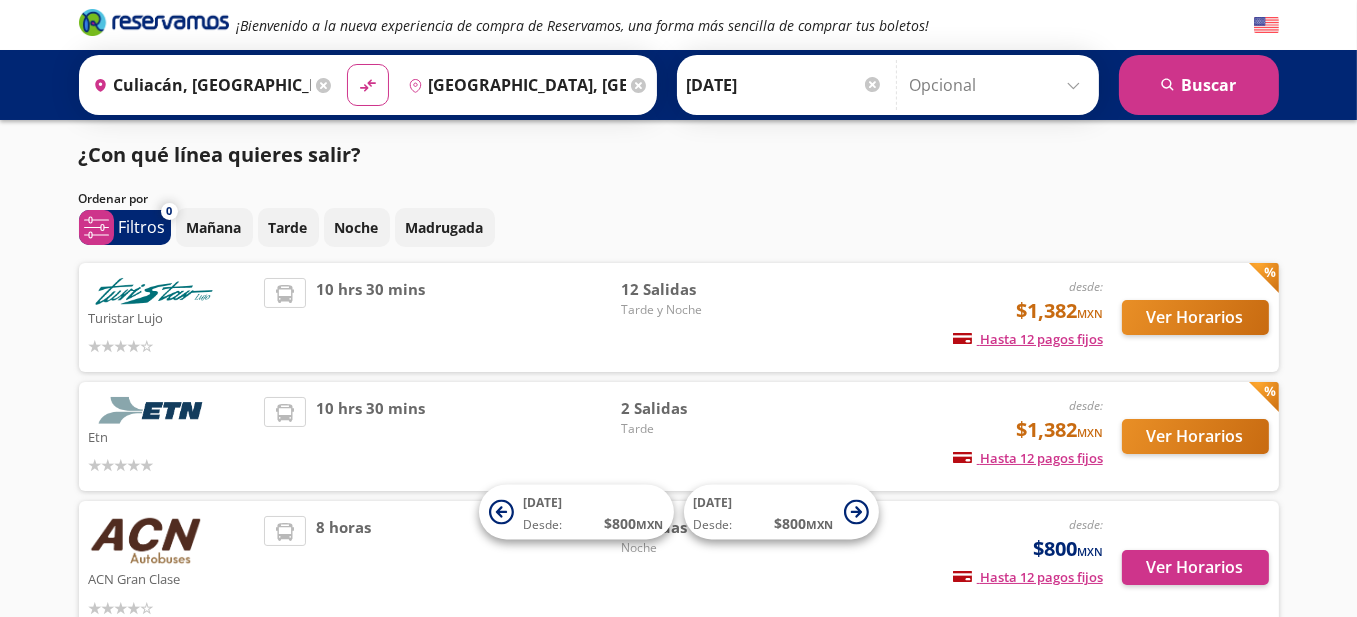 click on "Turistar Lujo" at bounding box center [172, 317] 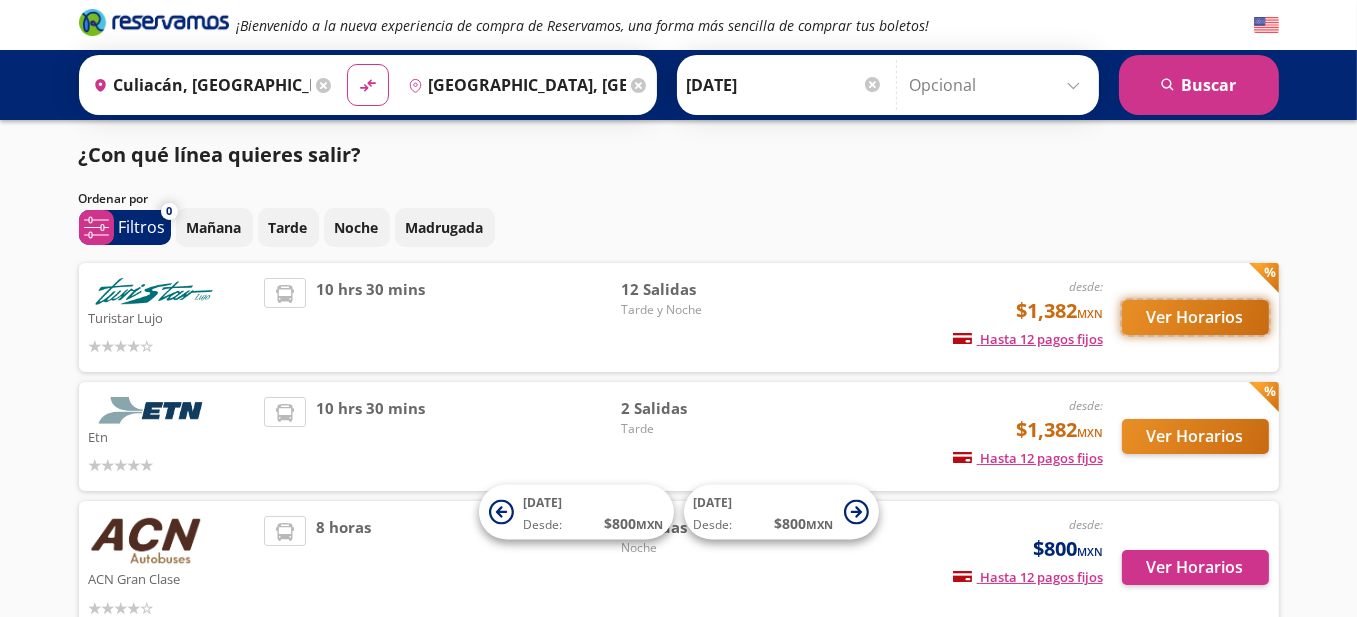 click on "Ver Horarios" at bounding box center [1195, 317] 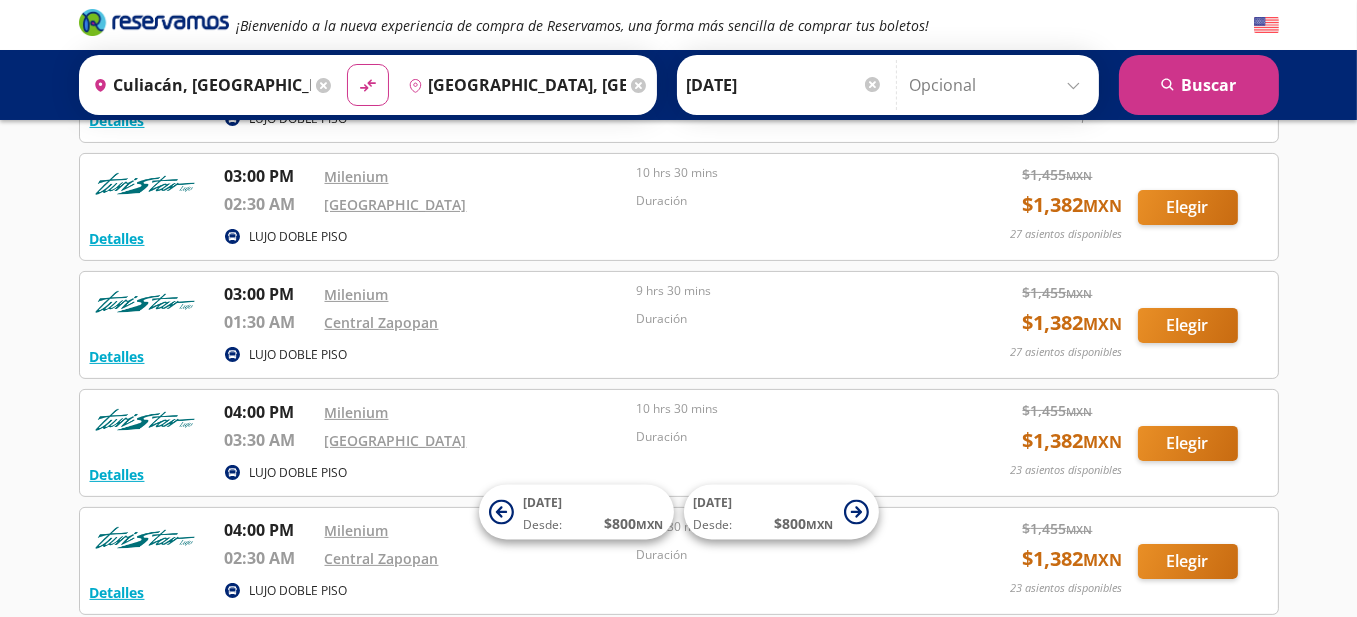 scroll, scrollTop: 700, scrollLeft: 0, axis: vertical 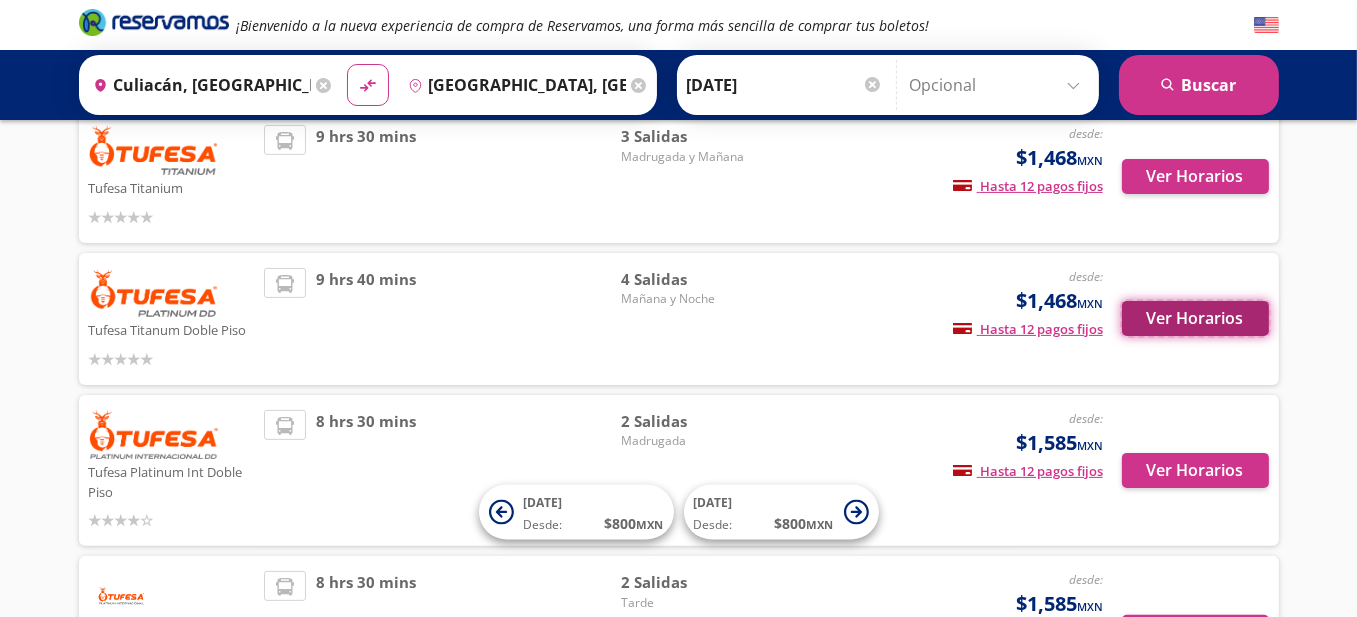 click on "Ver Horarios" at bounding box center [1195, 318] 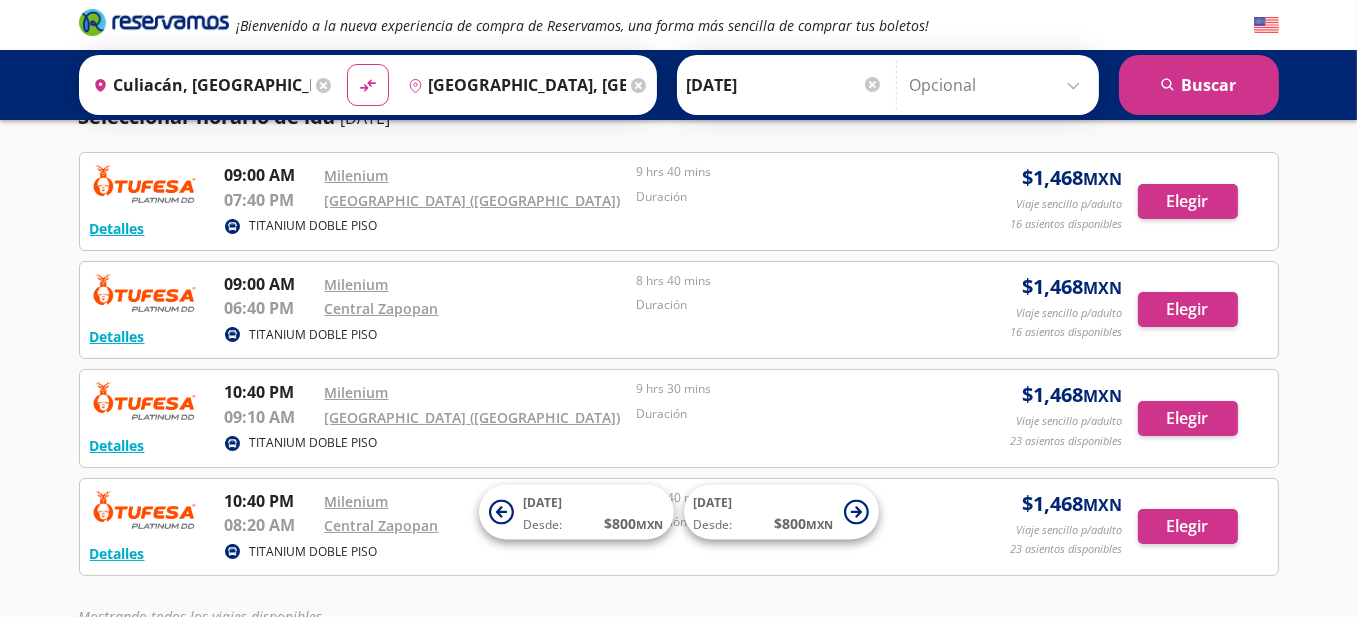 scroll, scrollTop: 0, scrollLeft: 0, axis: both 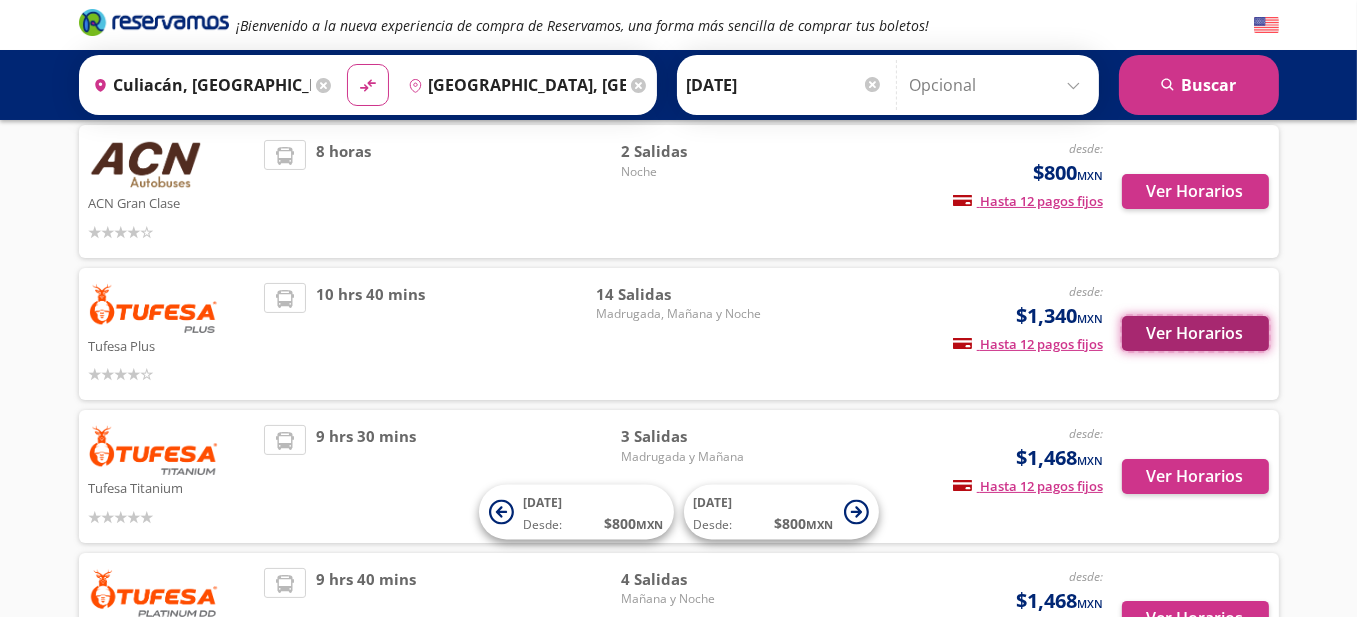 click on "Ver Horarios" at bounding box center [1195, 333] 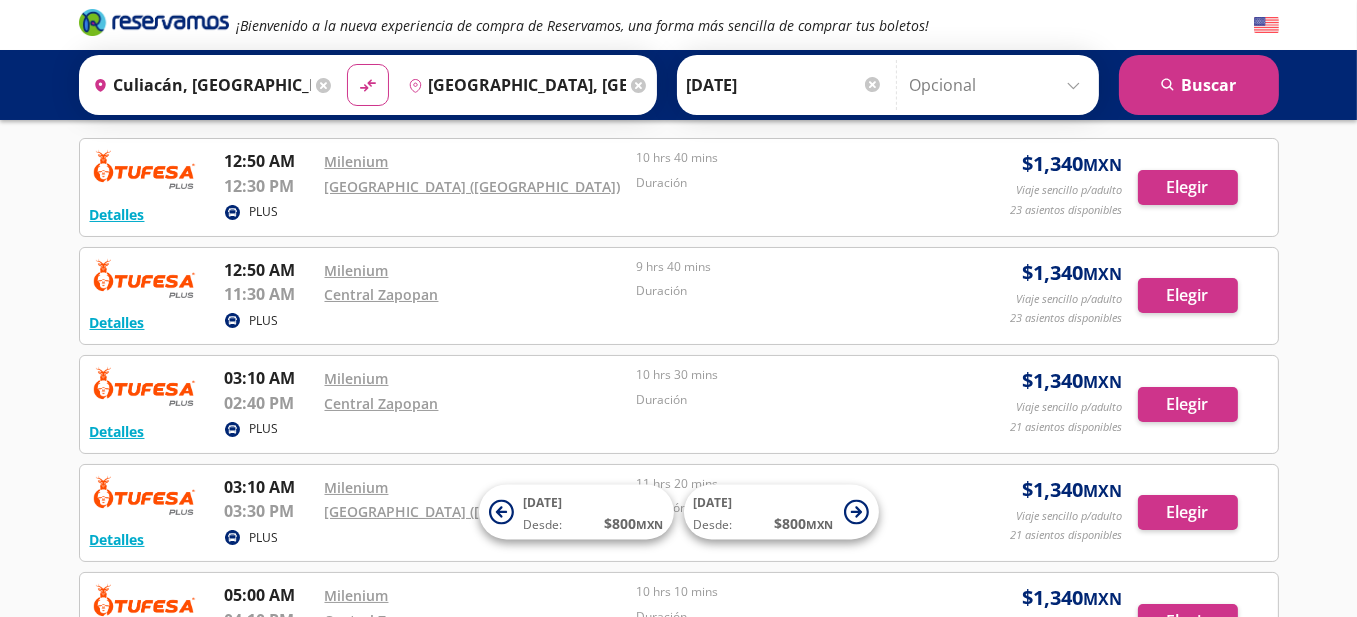 scroll, scrollTop: 0, scrollLeft: 0, axis: both 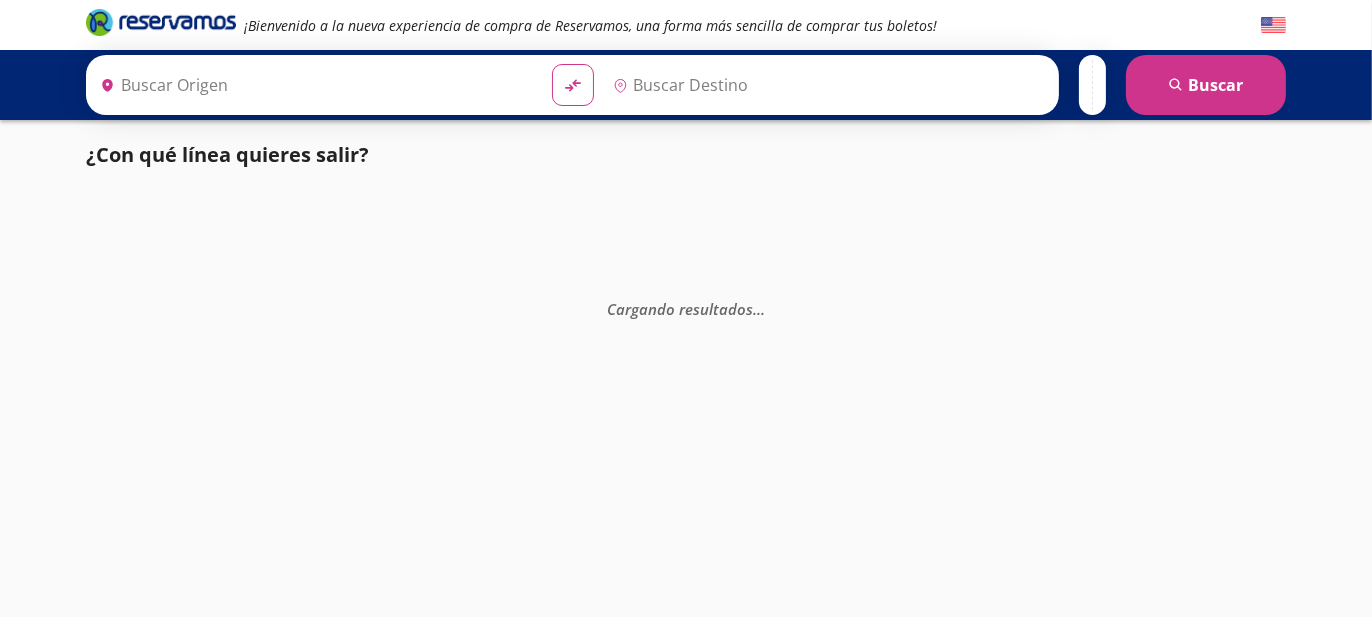 type on "[GEOGRAPHIC_DATA], [GEOGRAPHIC_DATA]" 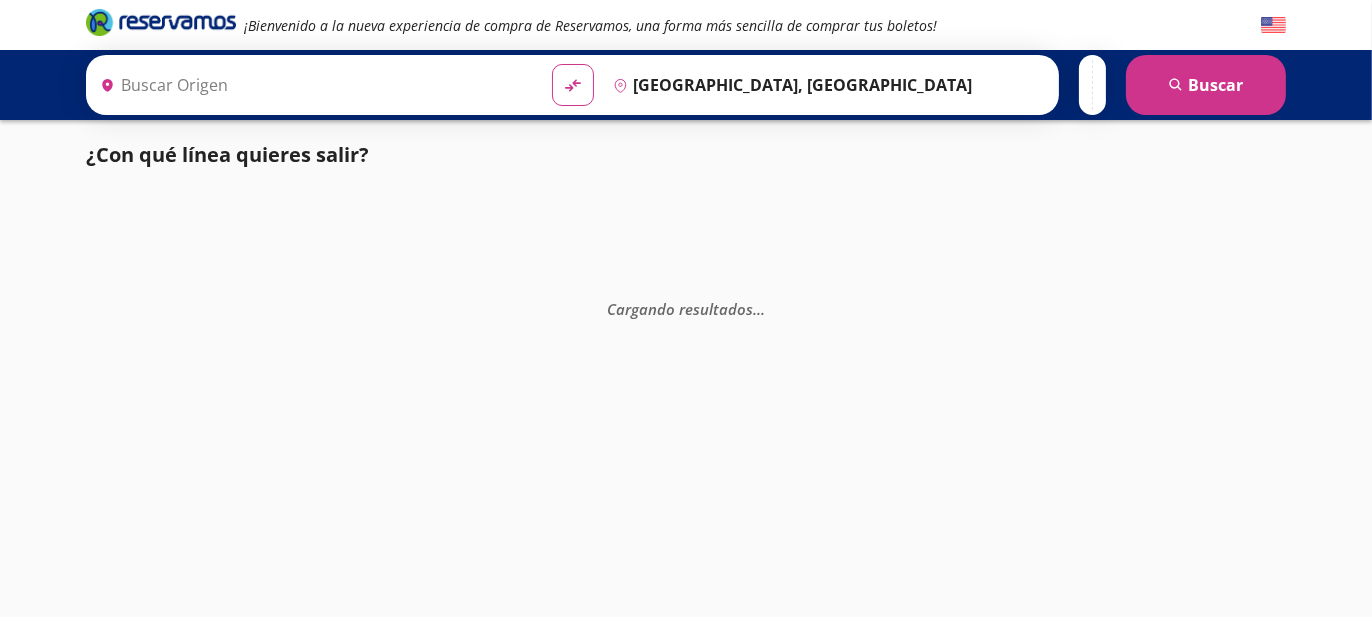 type on "Culiacán, [GEOGRAPHIC_DATA]" 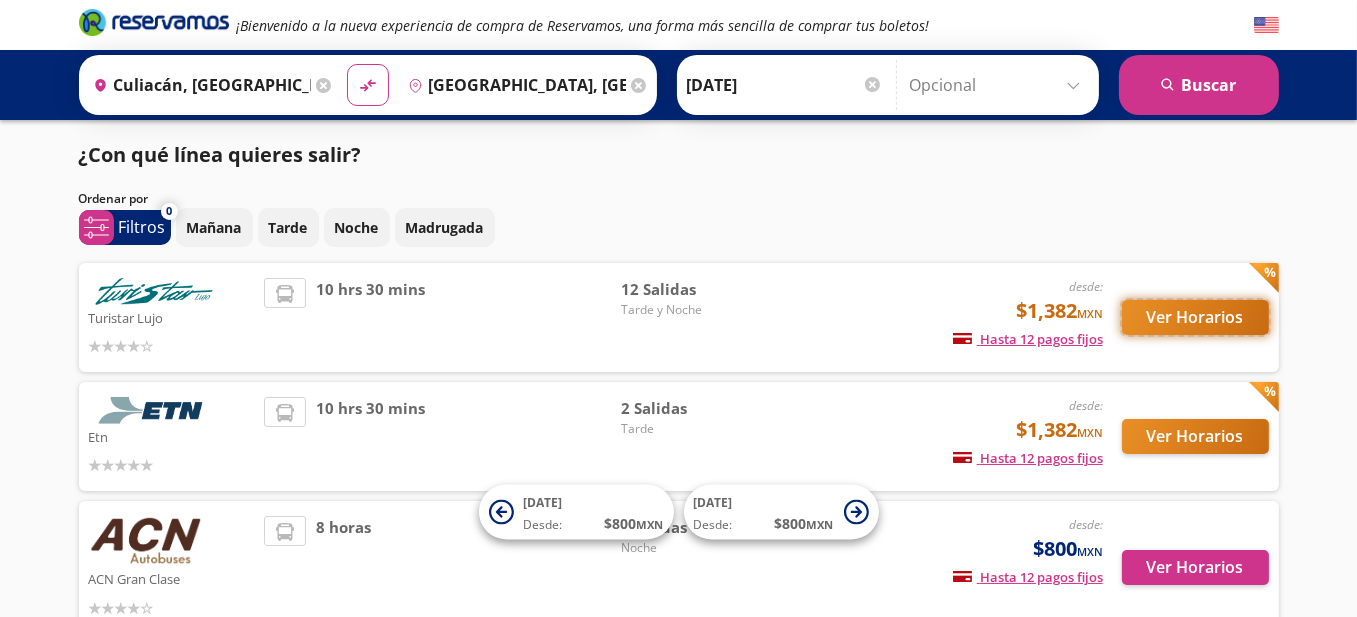 click on "Ver Horarios" at bounding box center [1195, 317] 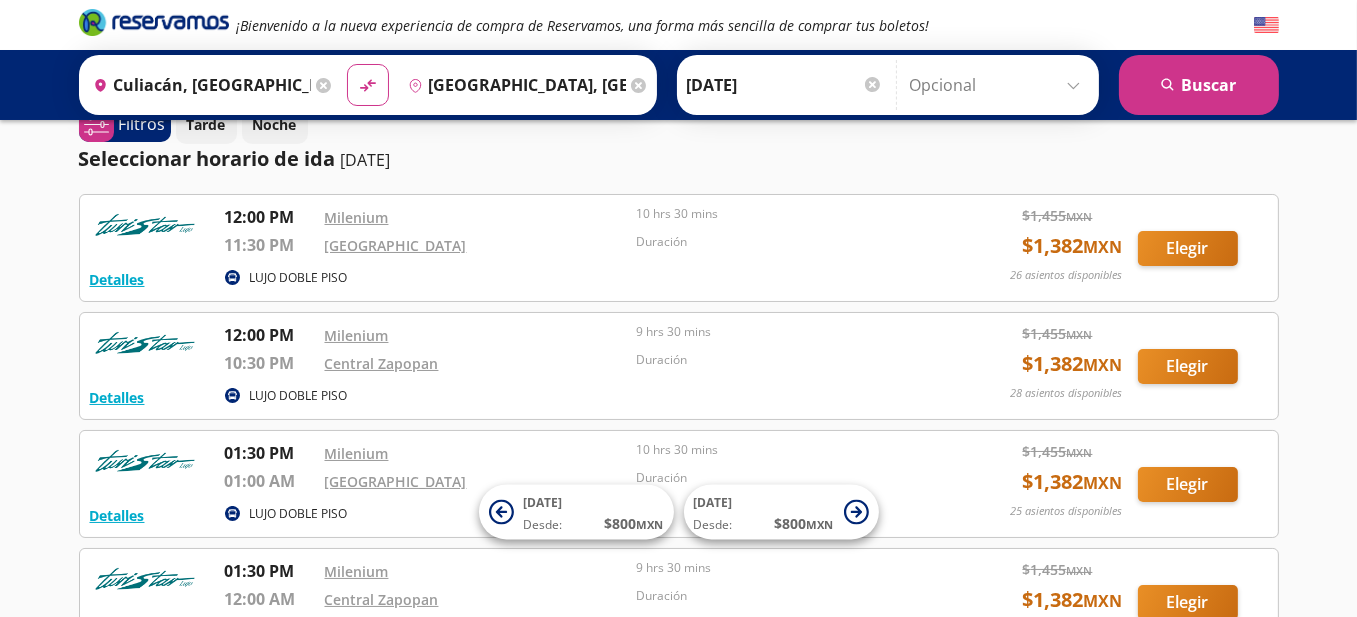 scroll, scrollTop: 0, scrollLeft: 0, axis: both 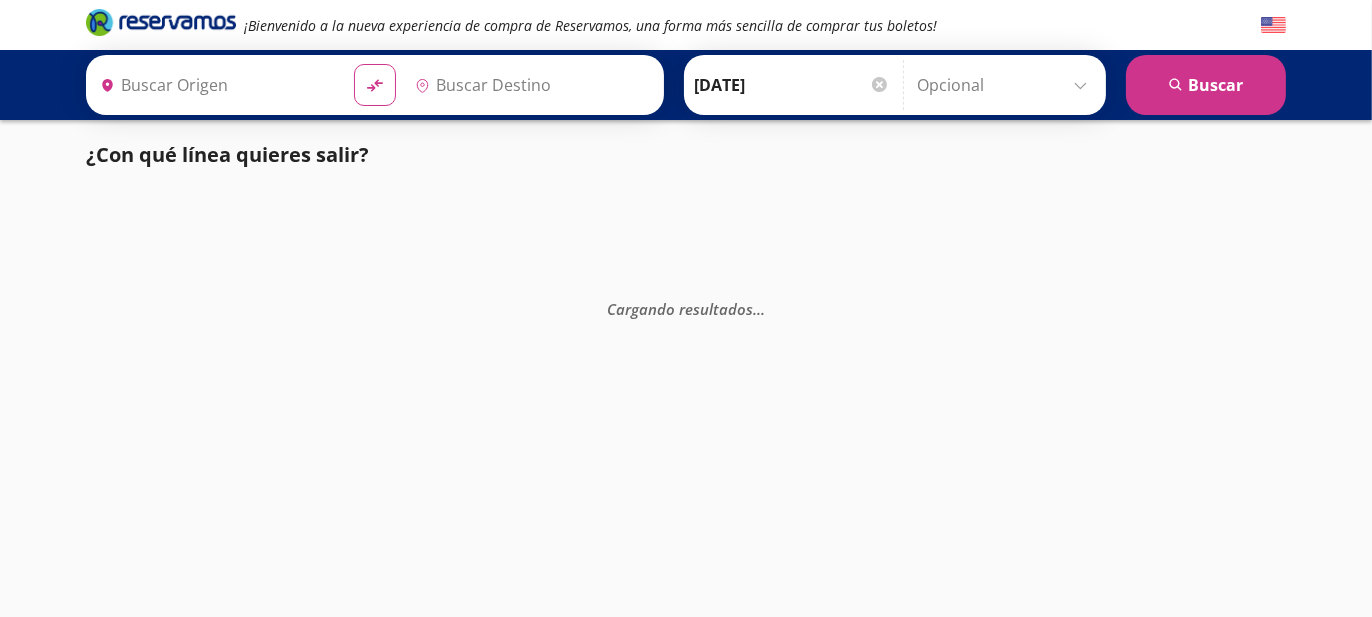 type on "[GEOGRAPHIC_DATA], [GEOGRAPHIC_DATA]" 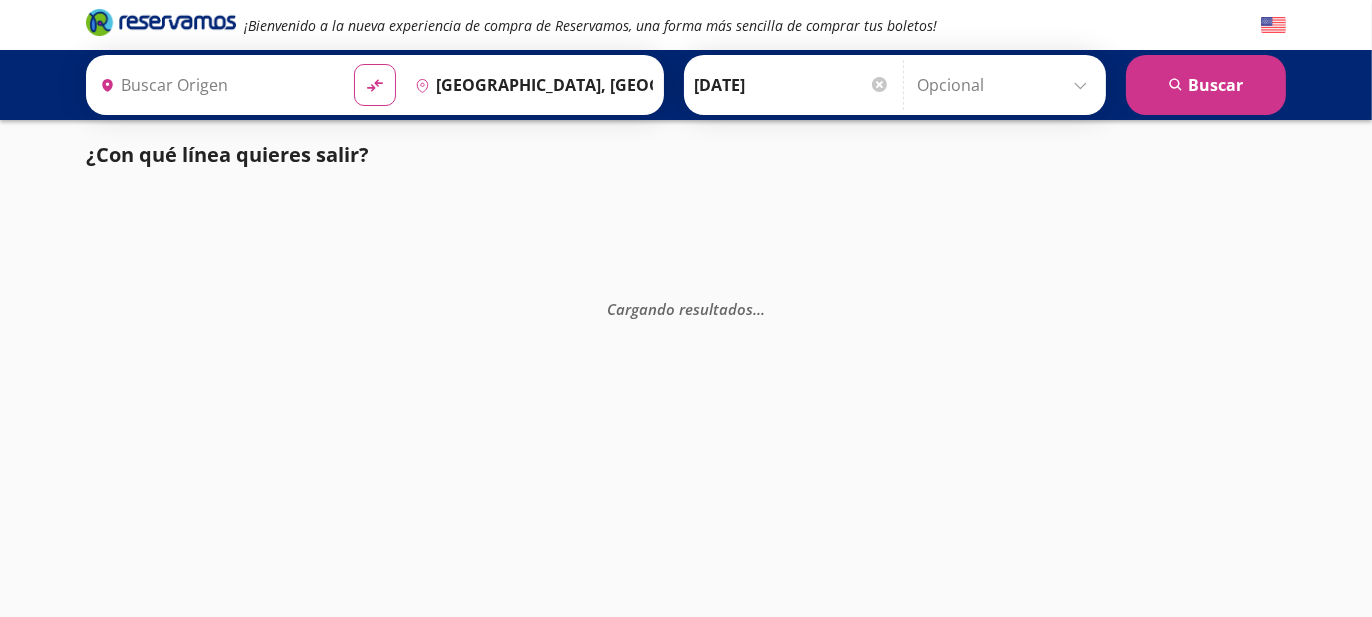 type on "[GEOGRAPHIC_DATA], [GEOGRAPHIC_DATA]" 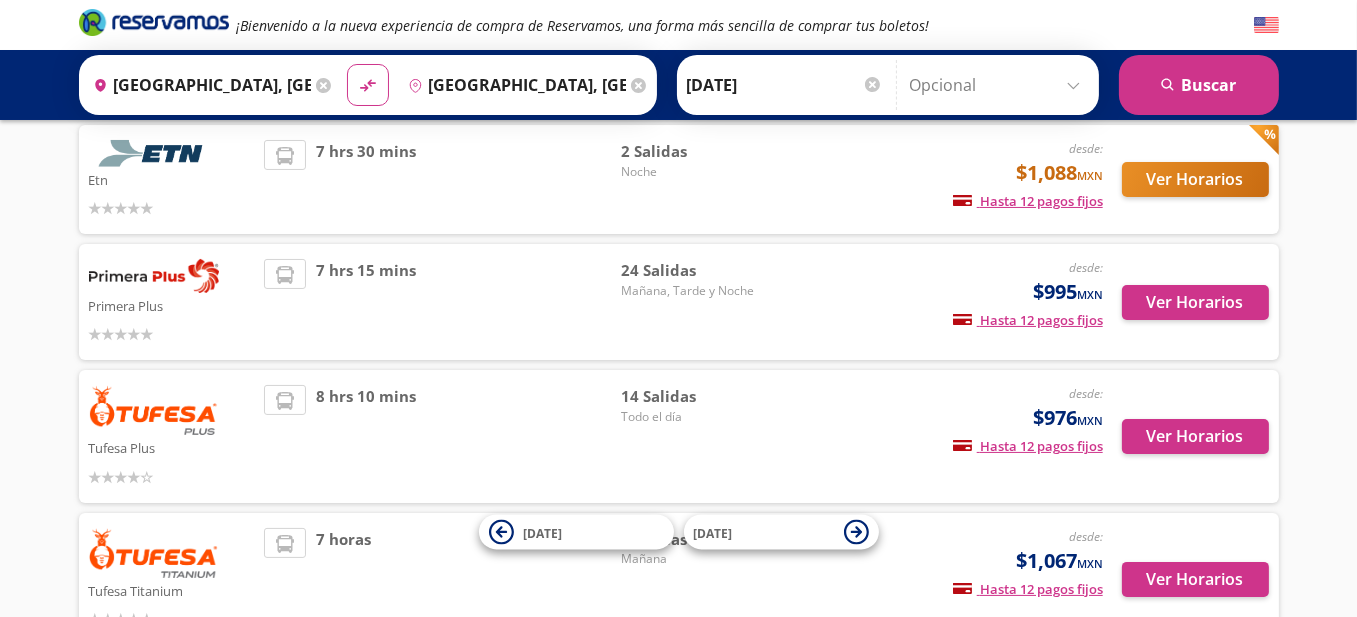 scroll, scrollTop: 300, scrollLeft: 0, axis: vertical 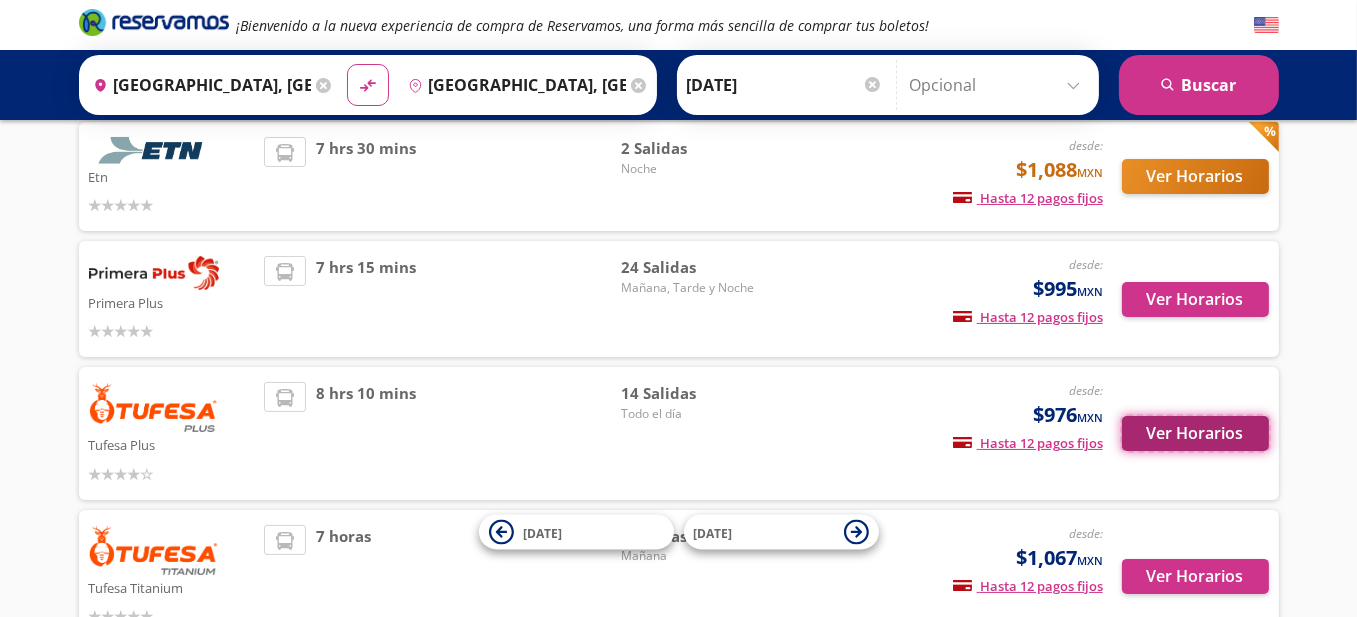 click on "Ver Horarios" at bounding box center [1195, 433] 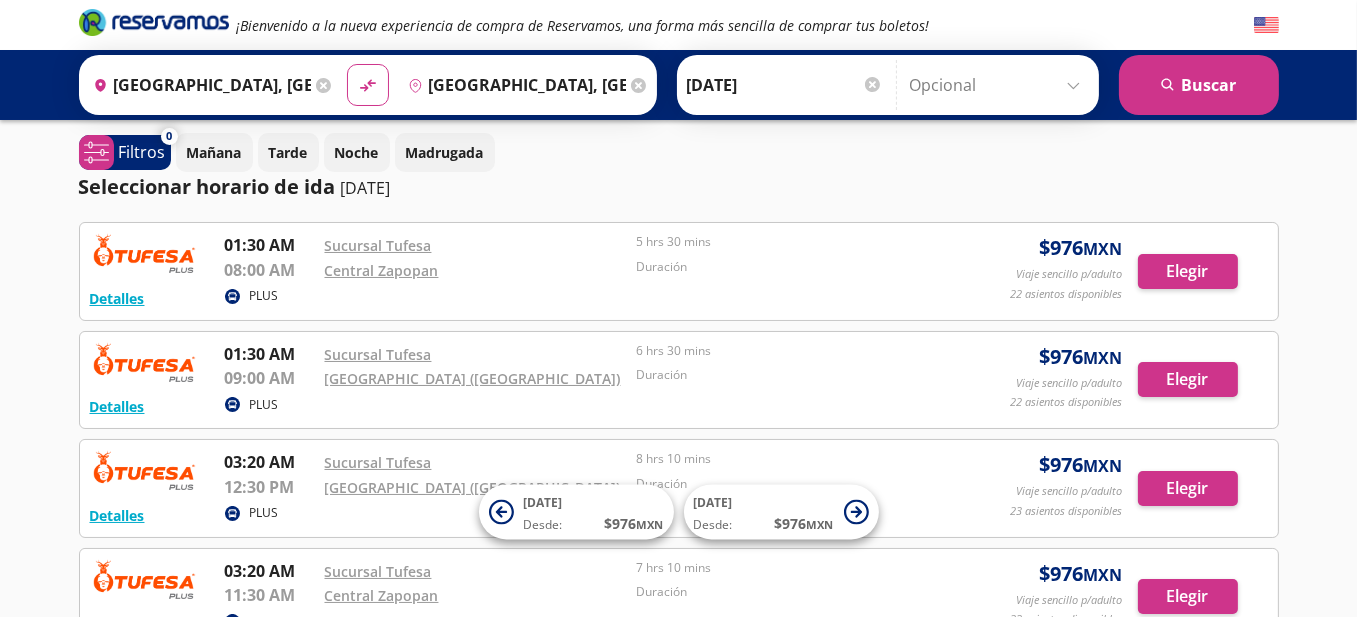 scroll, scrollTop: 0, scrollLeft: 0, axis: both 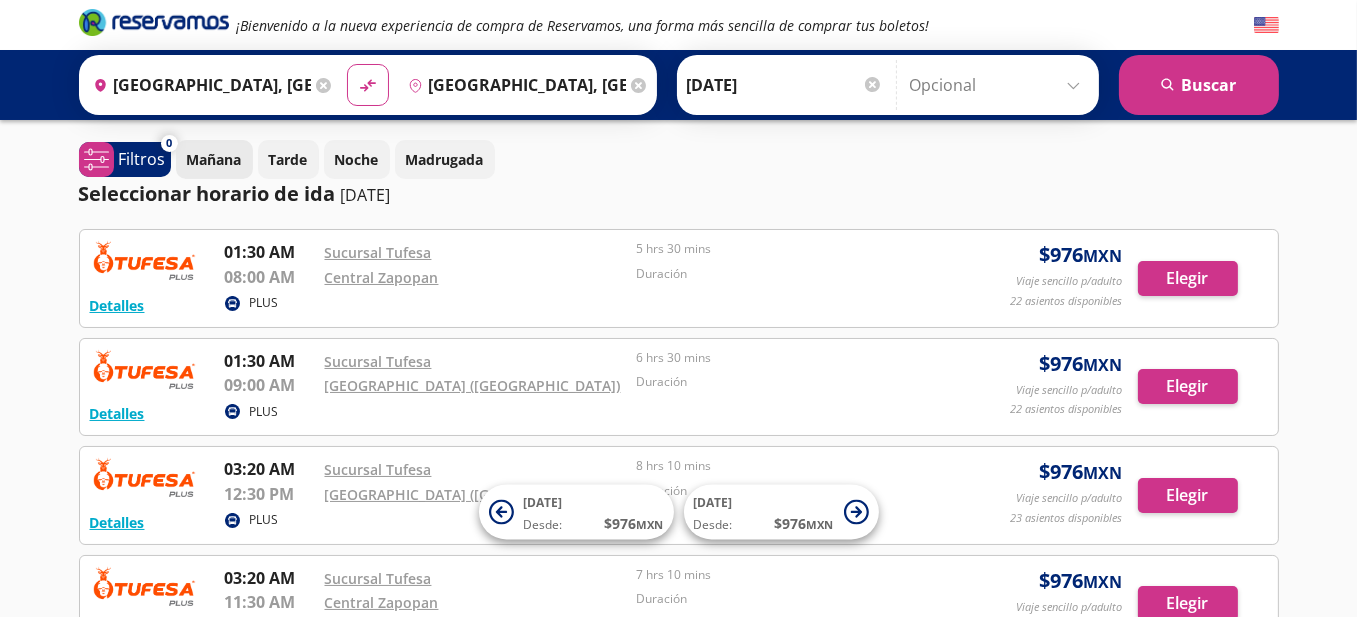 click on "Mañana" at bounding box center [214, 159] 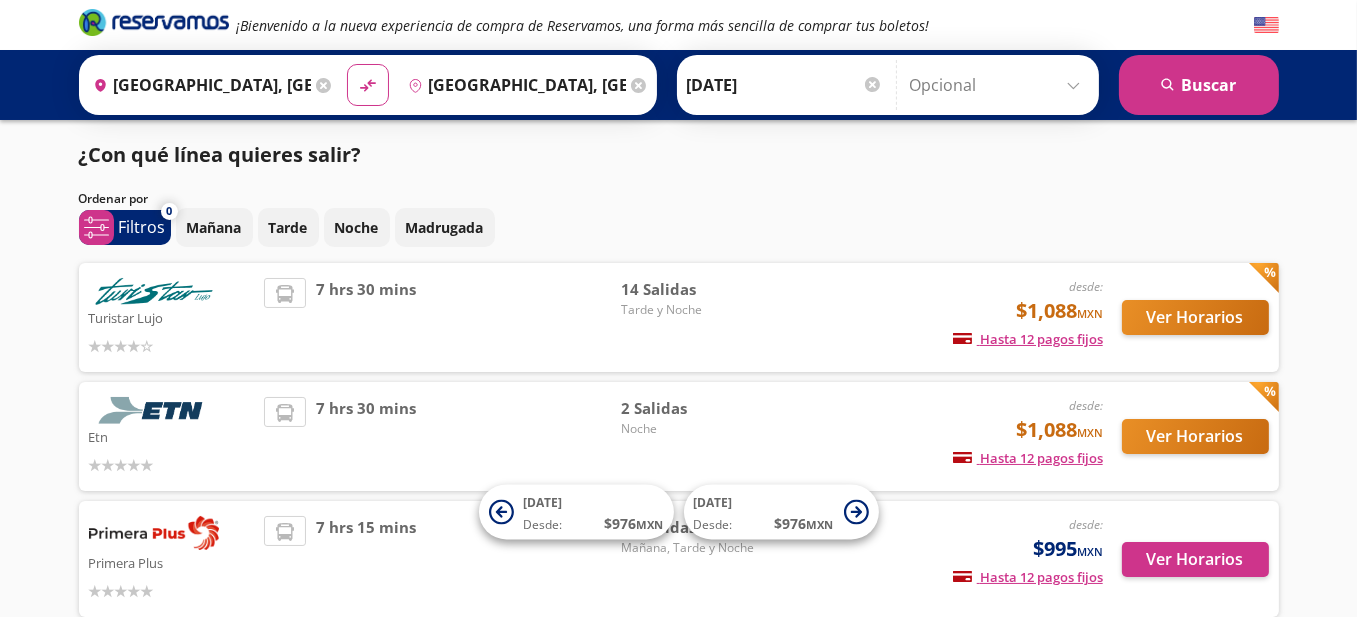 scroll, scrollTop: 300, scrollLeft: 0, axis: vertical 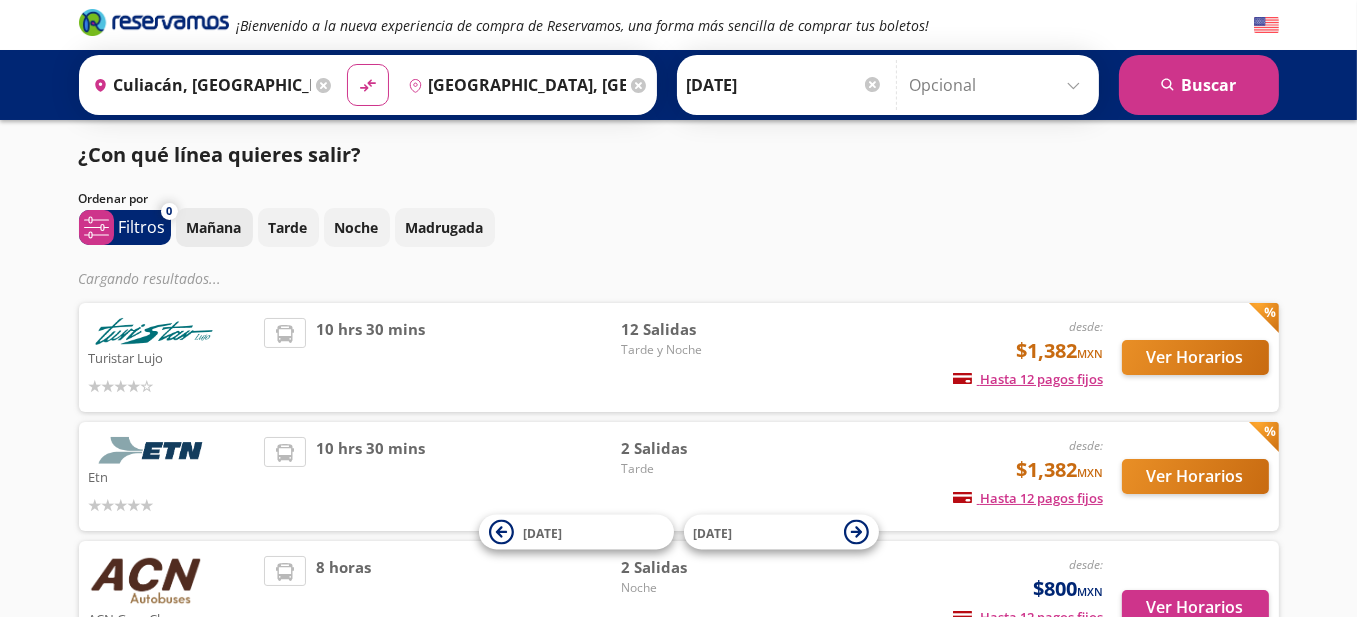 click on "Mañana" at bounding box center [214, 227] 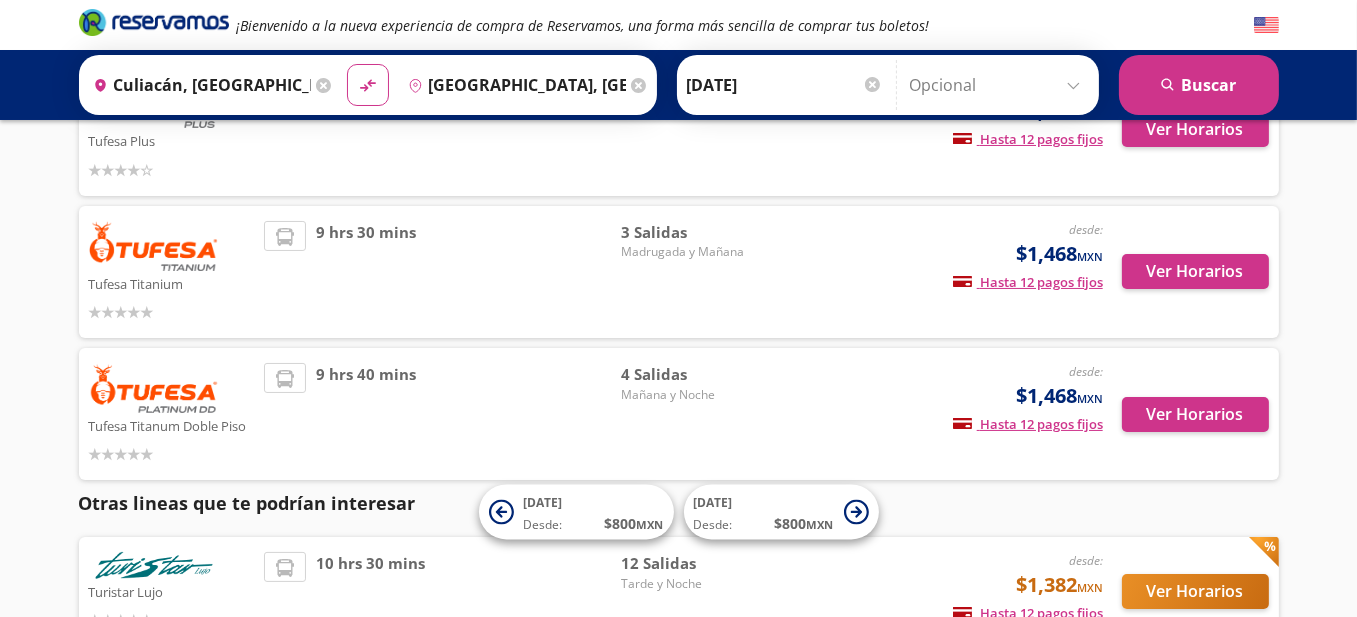 scroll, scrollTop: 0, scrollLeft: 0, axis: both 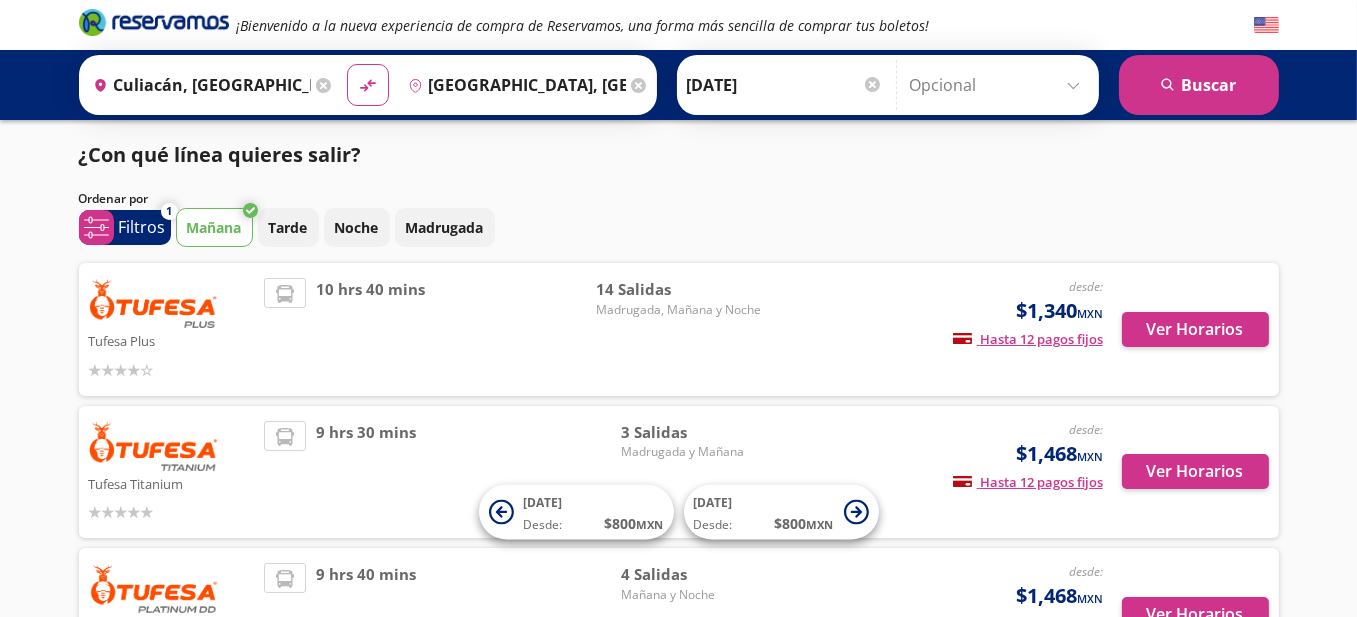 click on "Mañana" at bounding box center (214, 227) 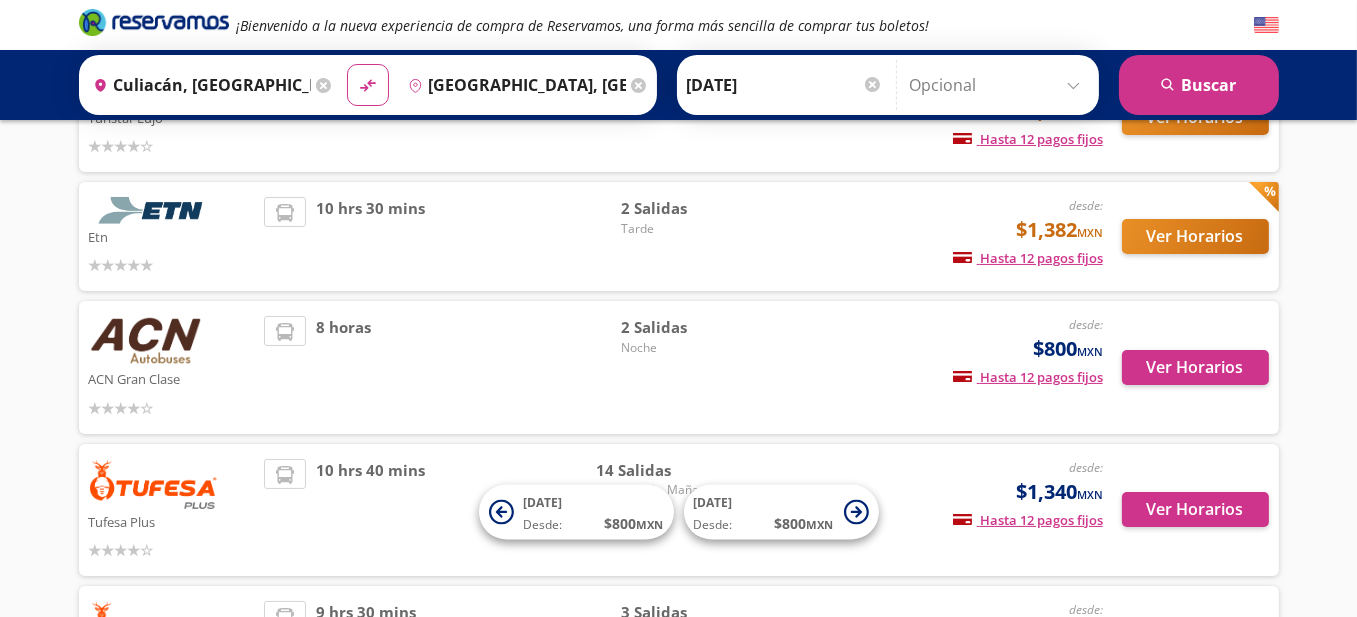 scroll, scrollTop: 300, scrollLeft: 0, axis: vertical 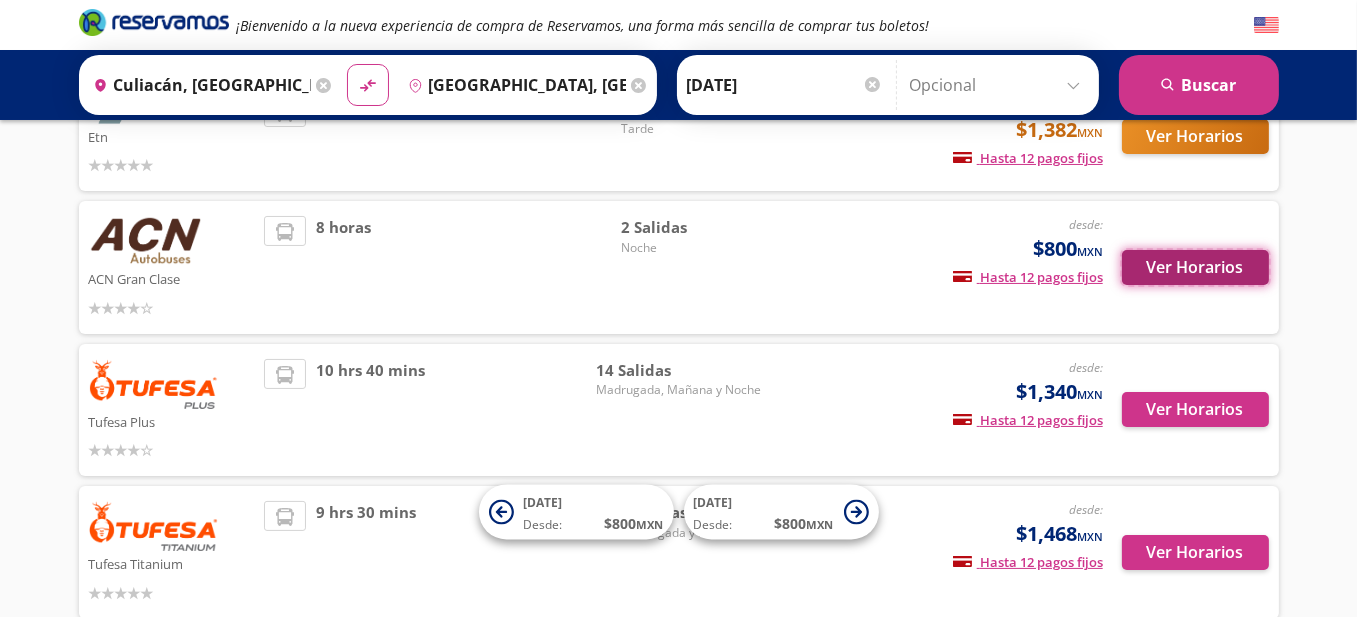click on "Ver Horarios" at bounding box center (1195, 267) 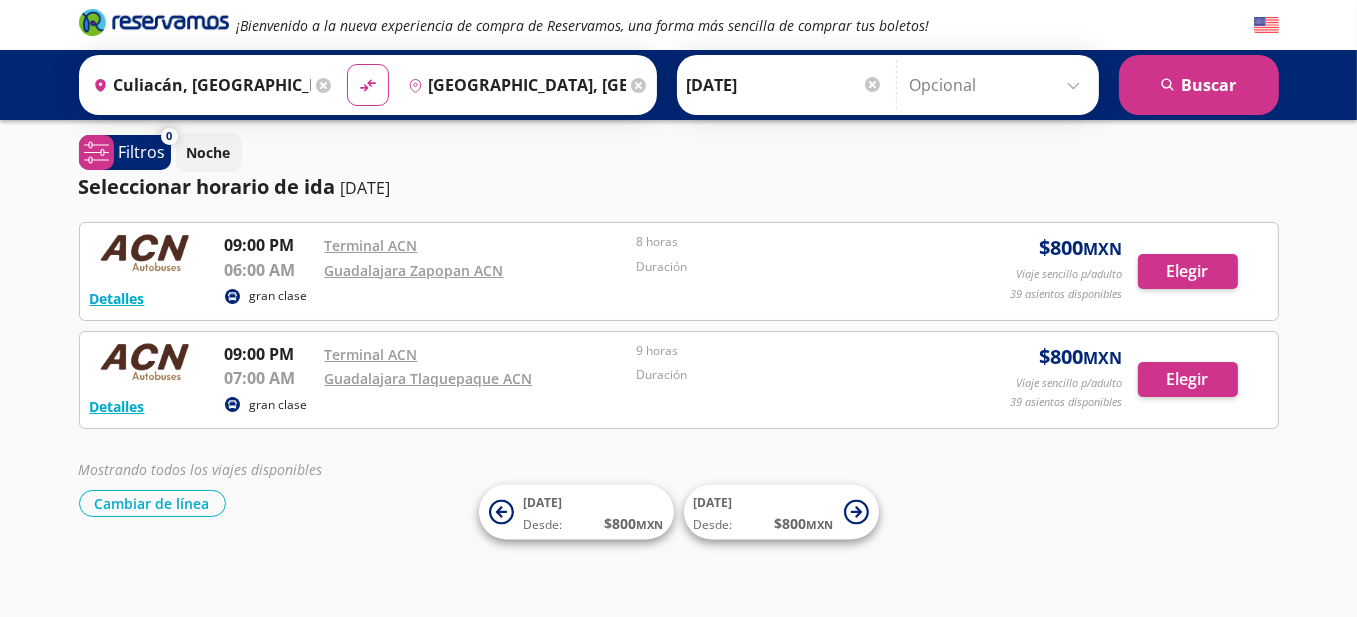 scroll, scrollTop: 0, scrollLeft: 0, axis: both 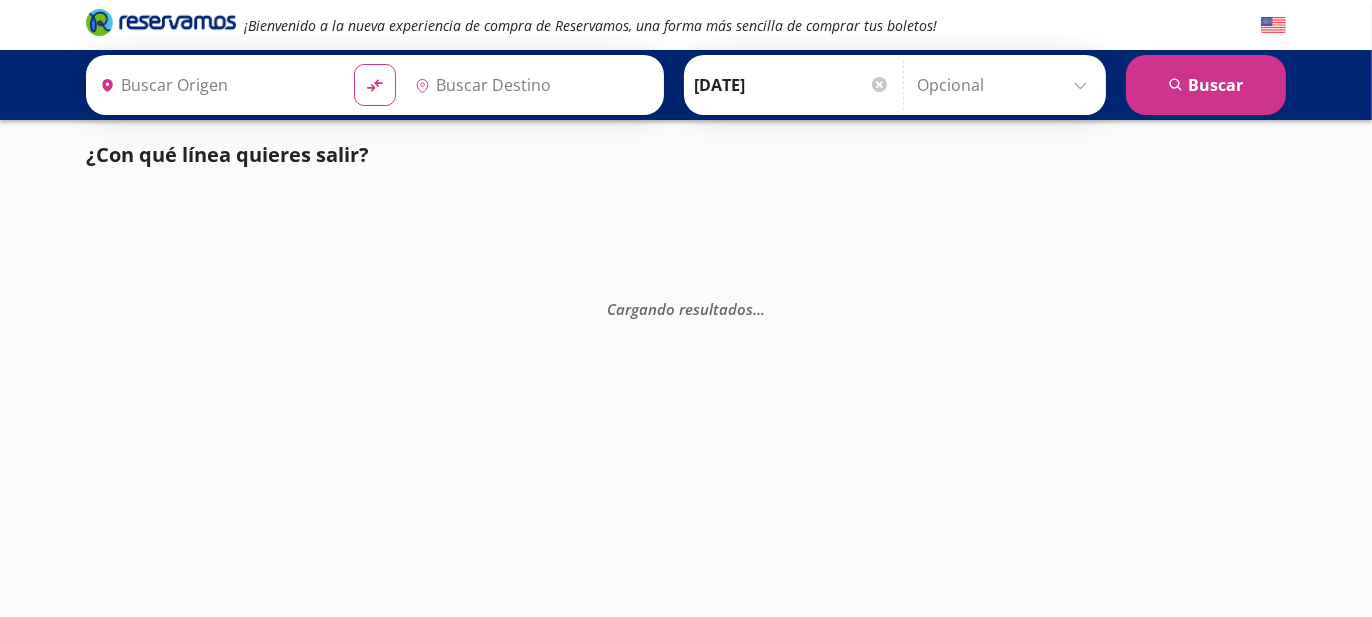 type on "[GEOGRAPHIC_DATA], [GEOGRAPHIC_DATA]" 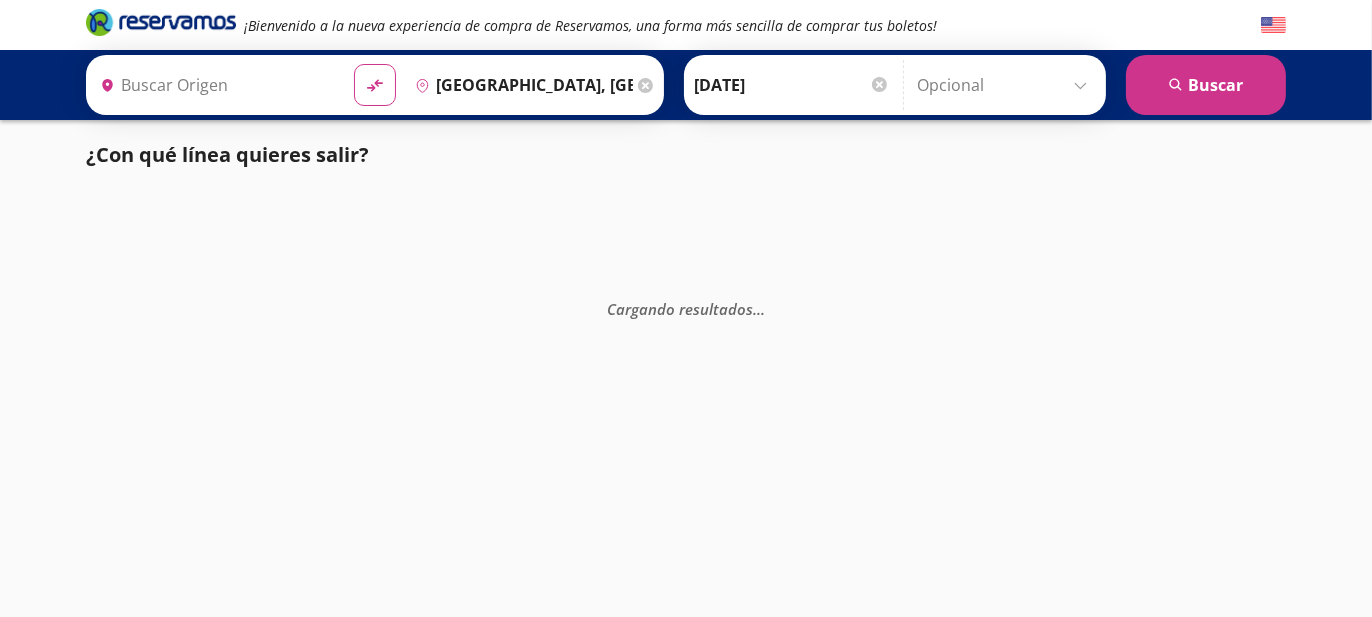 type on "[GEOGRAPHIC_DATA], [GEOGRAPHIC_DATA]" 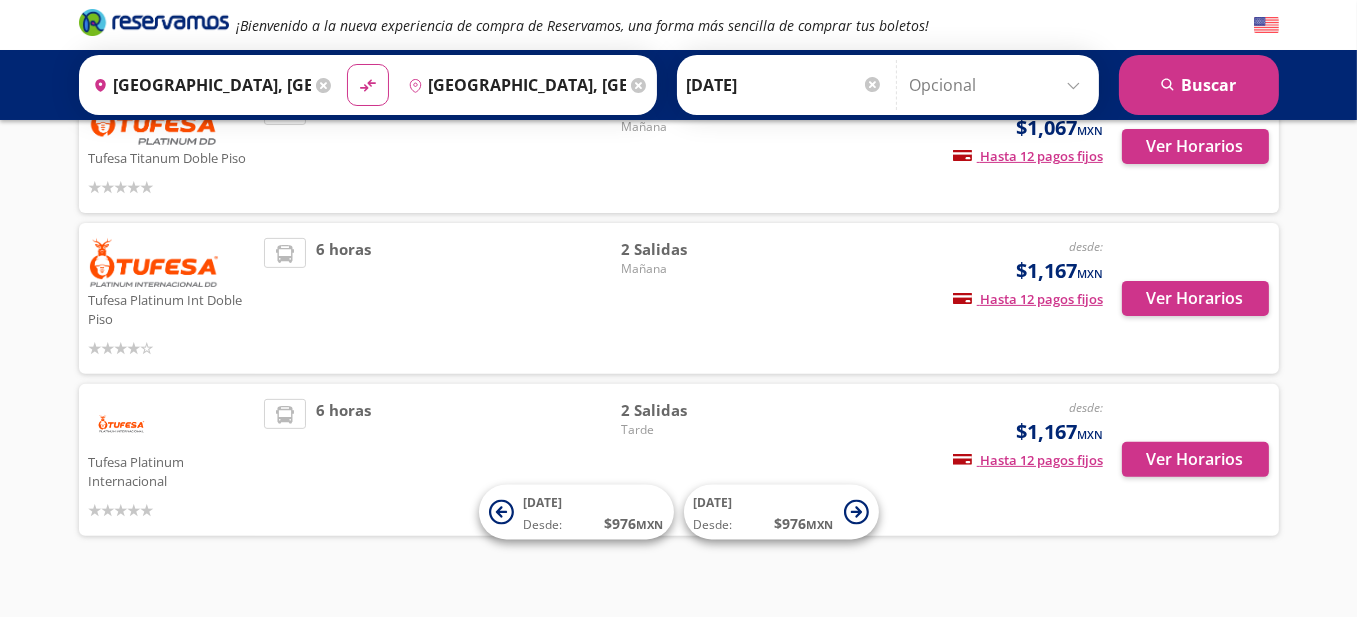 scroll, scrollTop: 860, scrollLeft: 0, axis: vertical 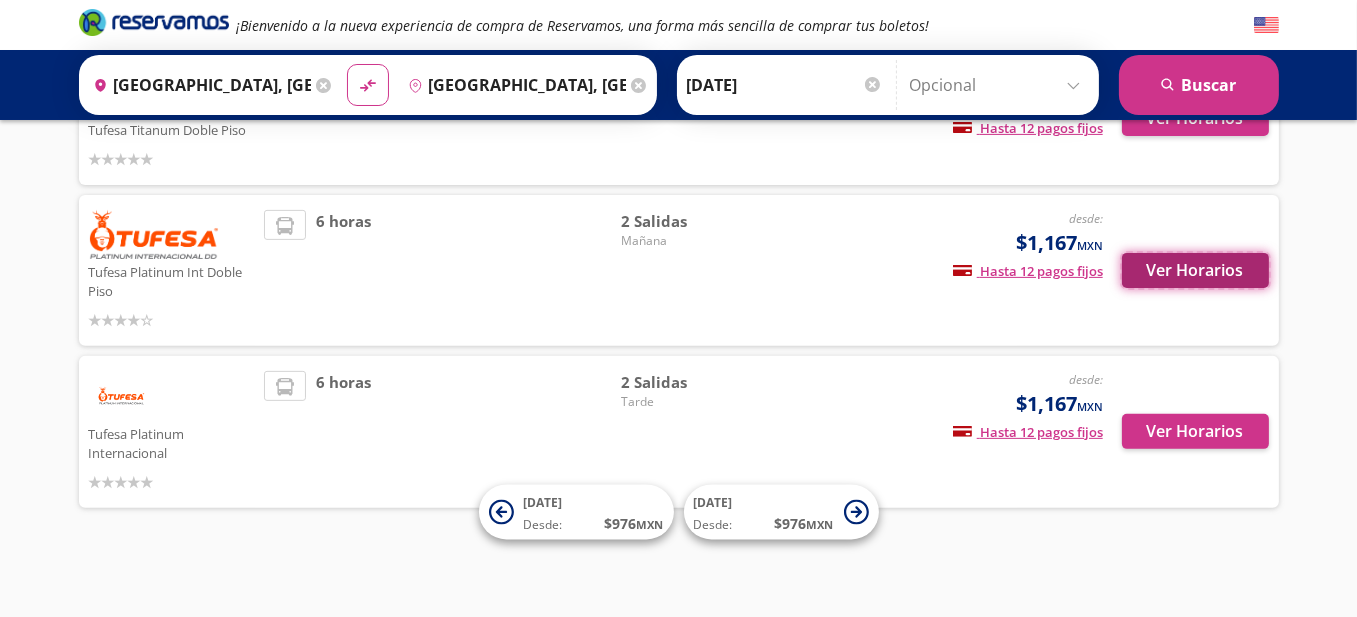 click on "Ver Horarios" at bounding box center [1195, 270] 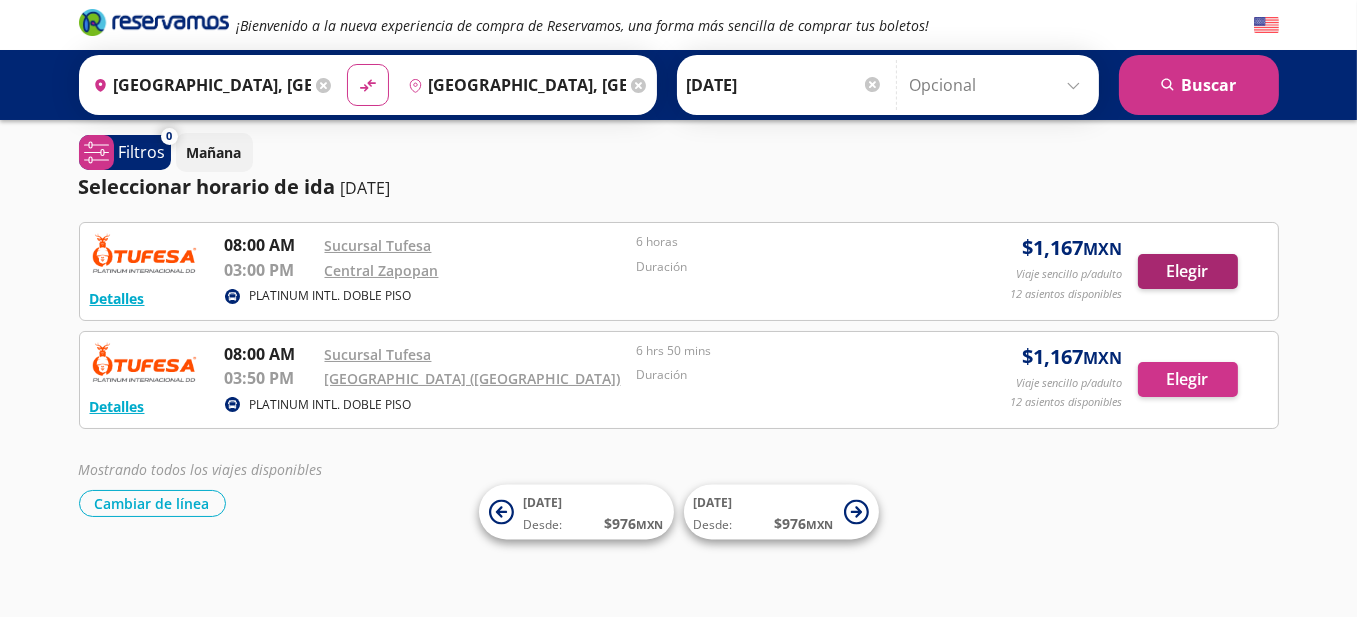 scroll, scrollTop: 0, scrollLeft: 0, axis: both 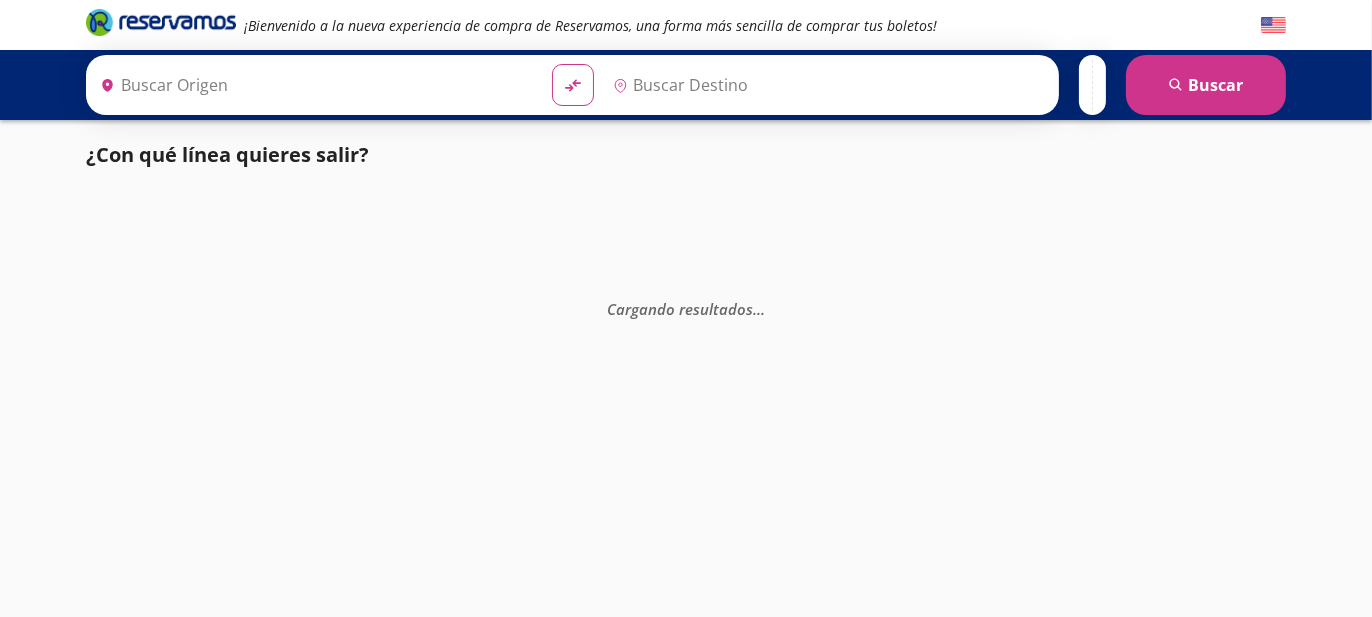 type on "[GEOGRAPHIC_DATA], [GEOGRAPHIC_DATA]" 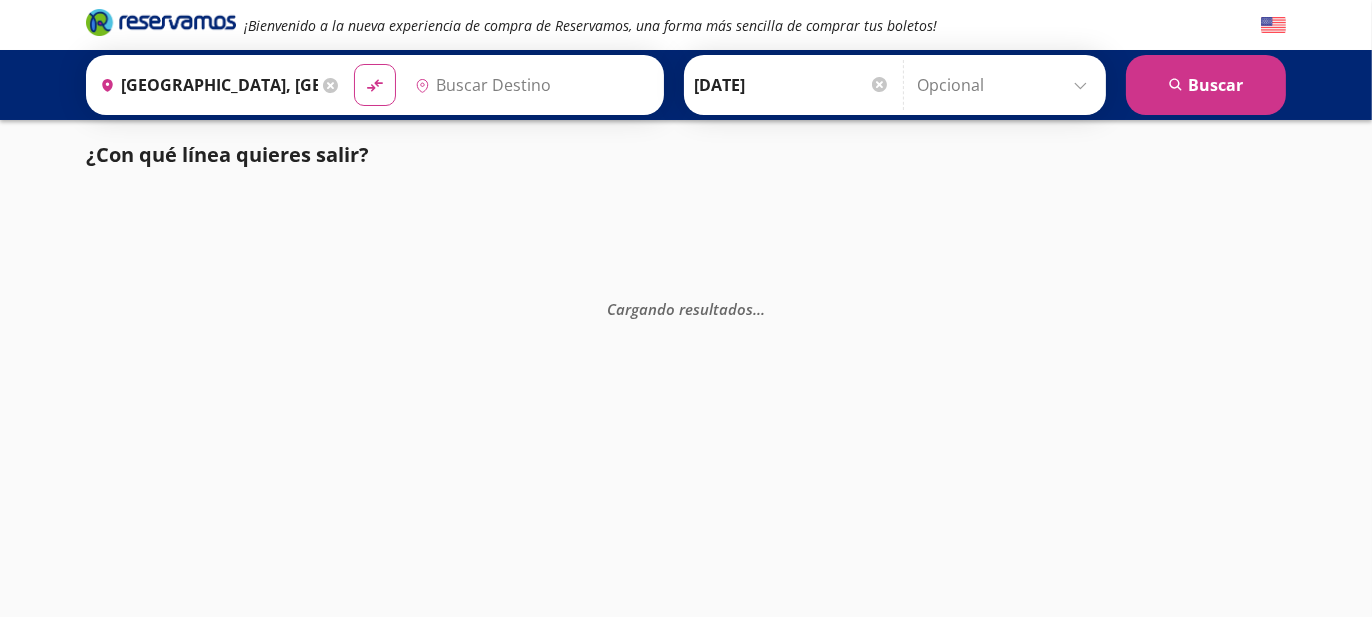 type on "[GEOGRAPHIC_DATA], [GEOGRAPHIC_DATA]" 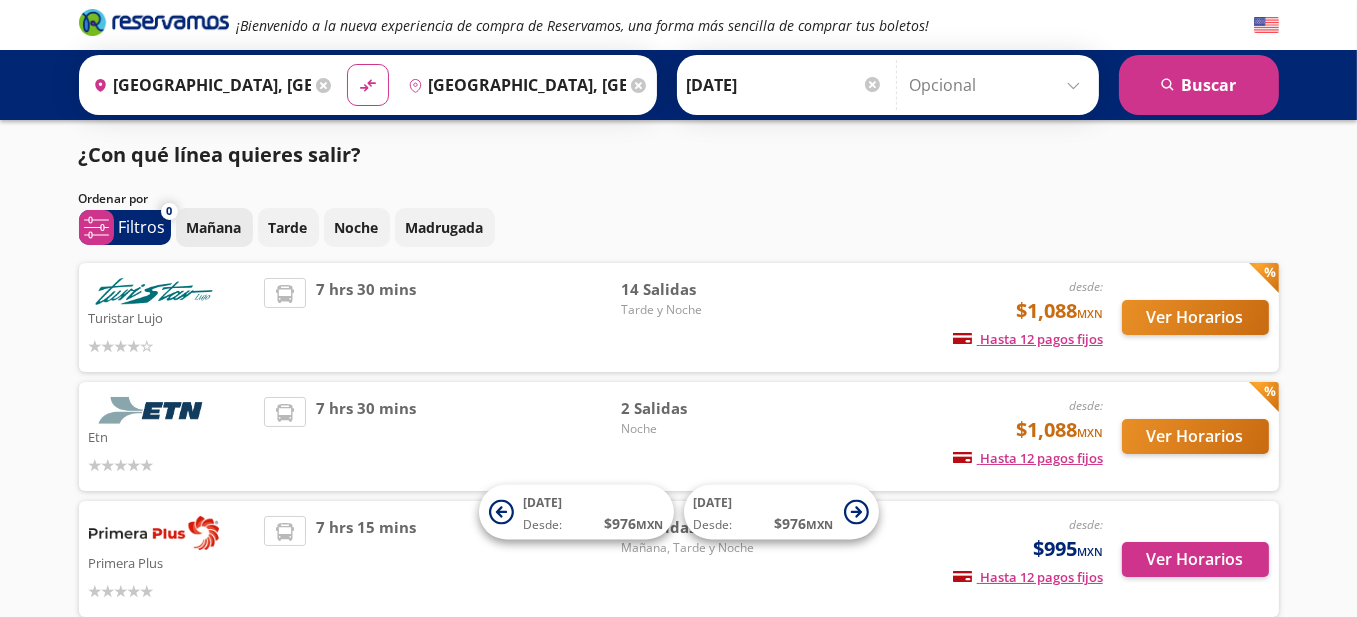 click on "Mañana" at bounding box center [214, 227] 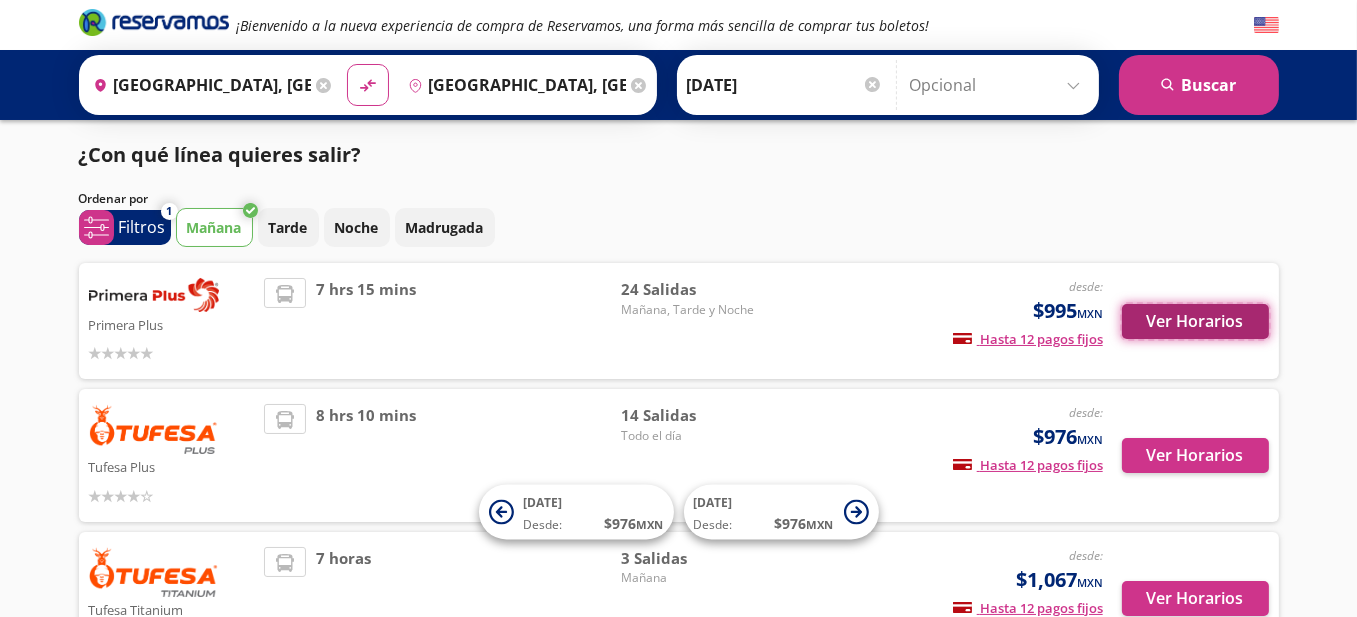 click on "Ver Horarios" at bounding box center (1195, 321) 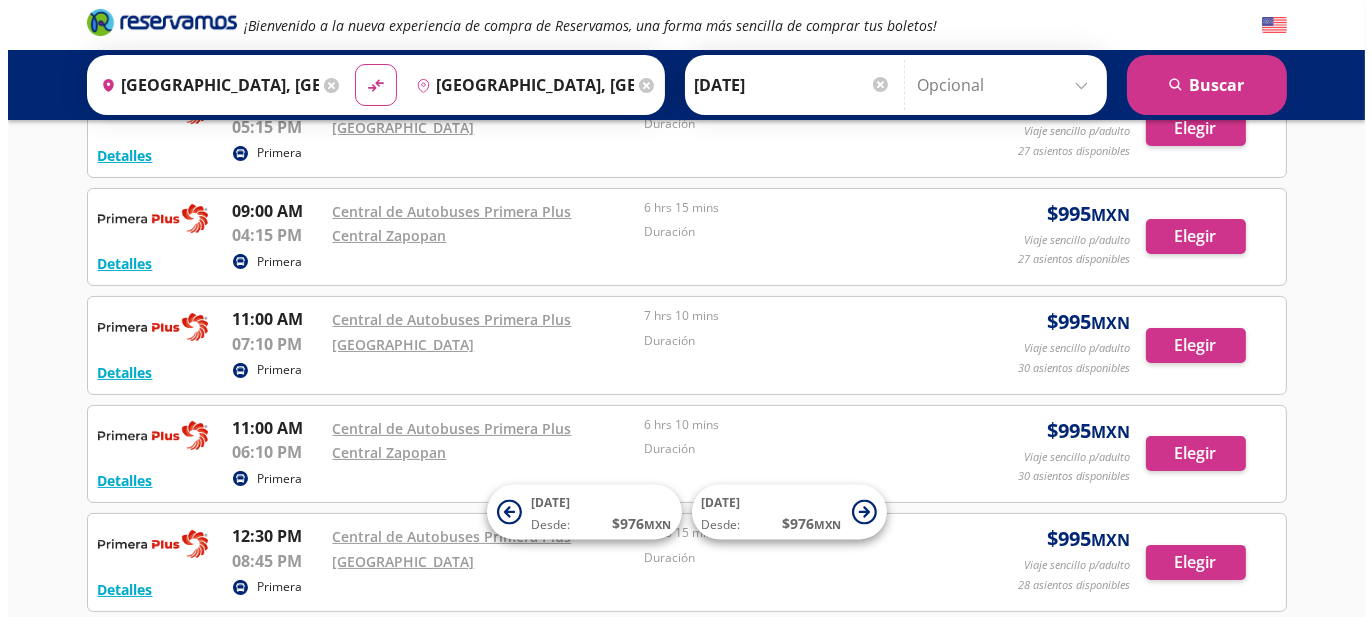 scroll, scrollTop: 400, scrollLeft: 0, axis: vertical 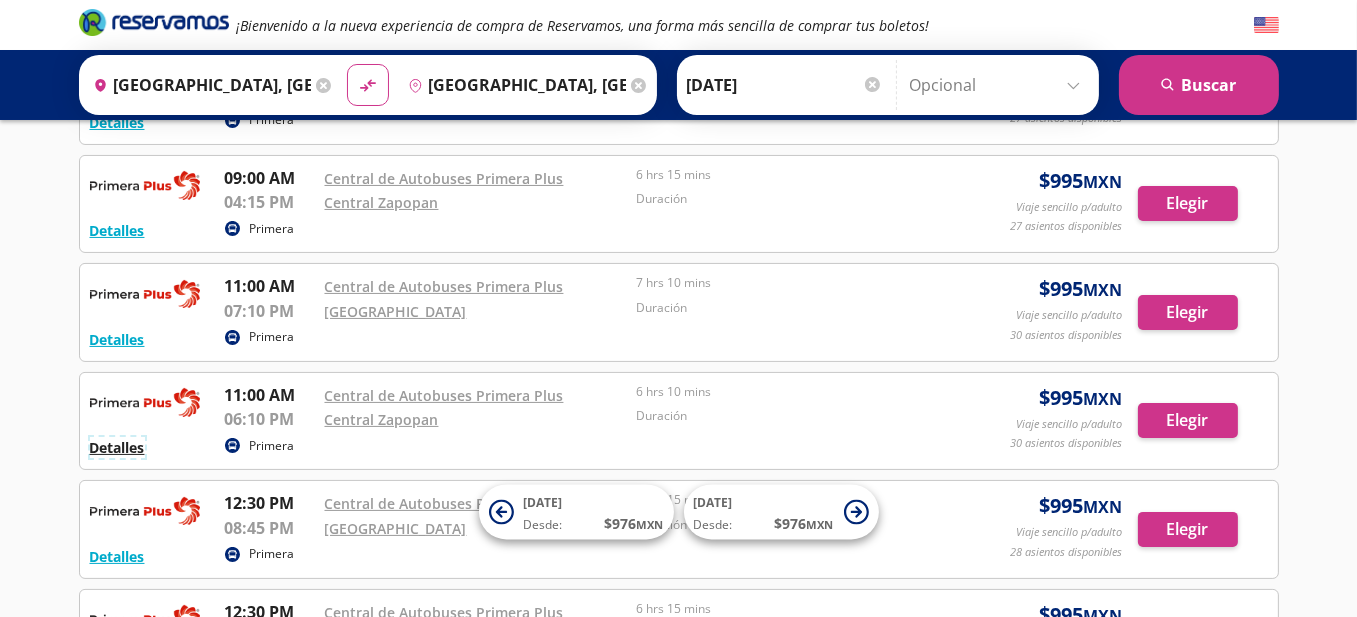 click on "Detalles" at bounding box center [117, 447] 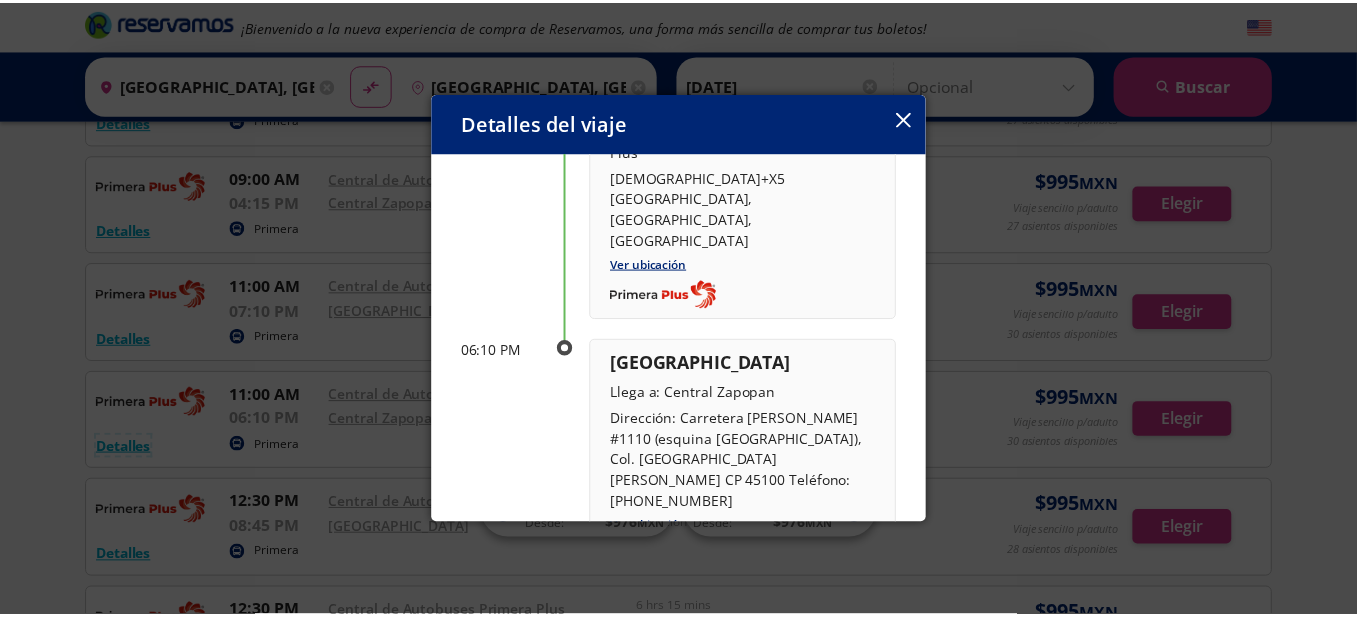 scroll, scrollTop: 200, scrollLeft: 0, axis: vertical 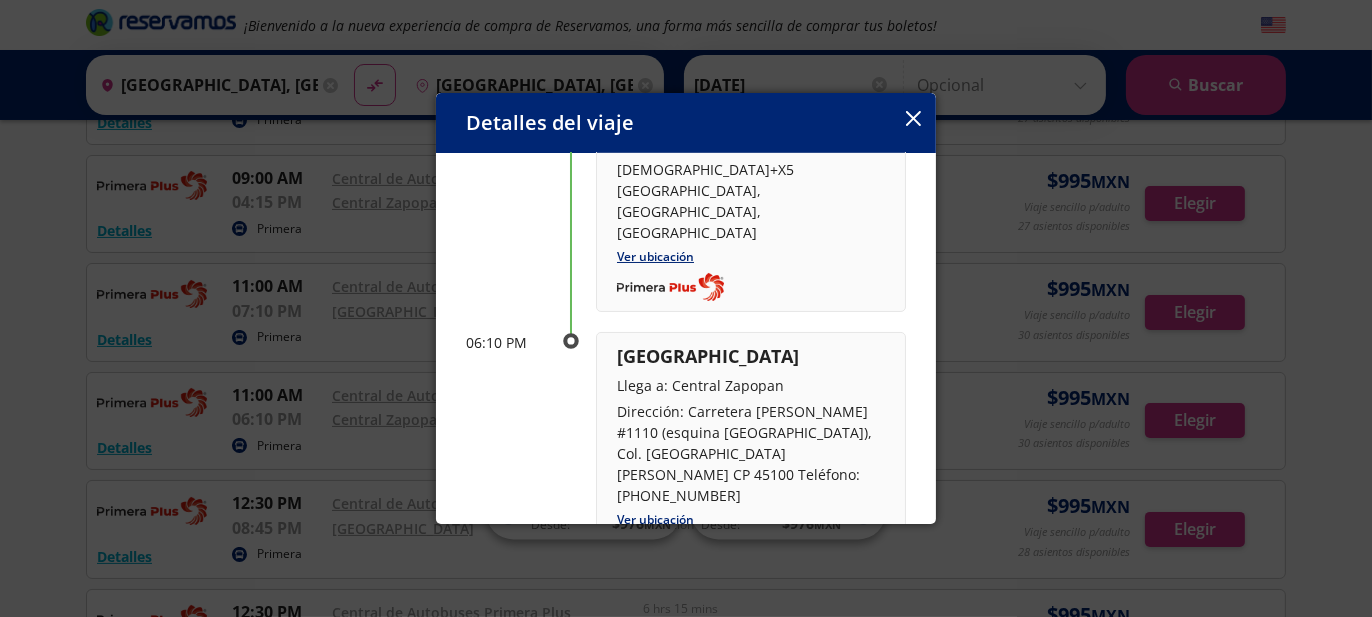 click 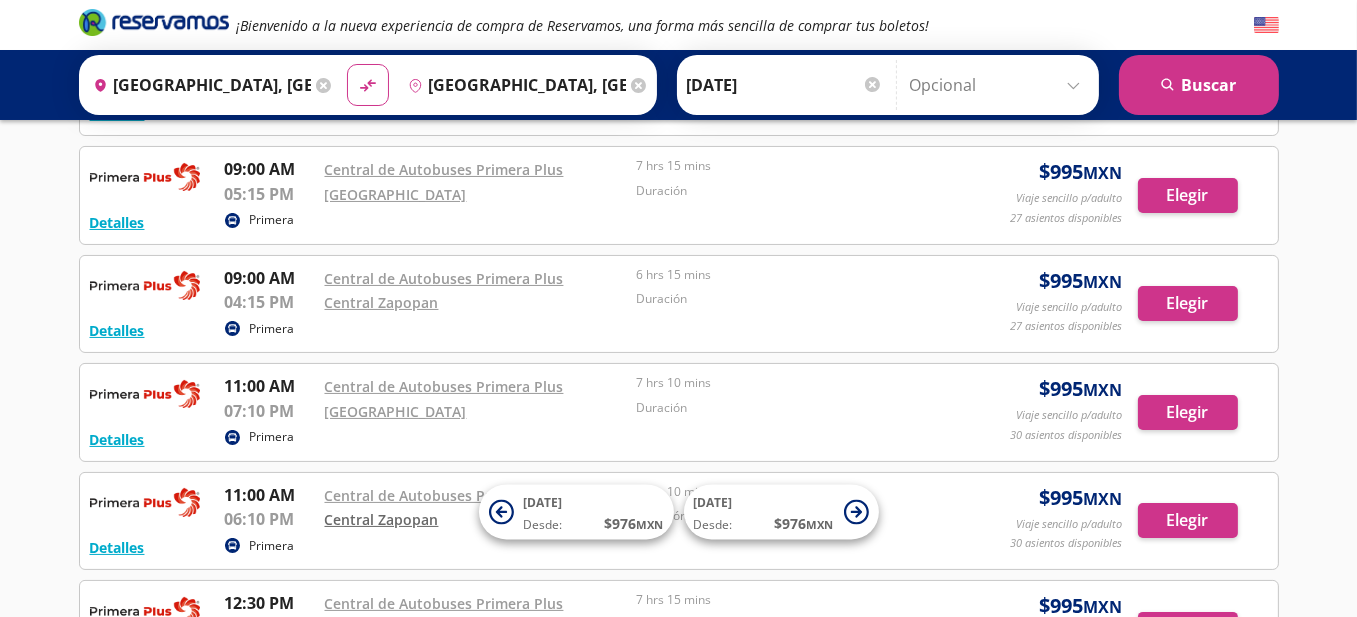 scroll, scrollTop: 0, scrollLeft: 0, axis: both 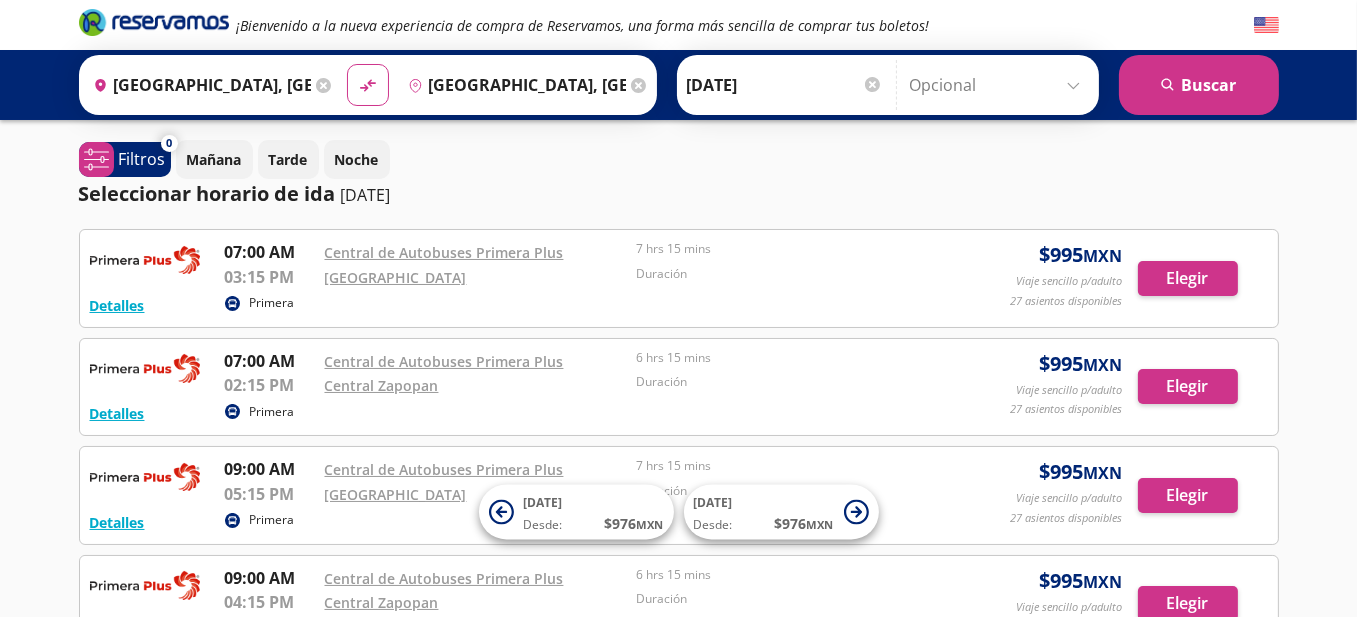 click 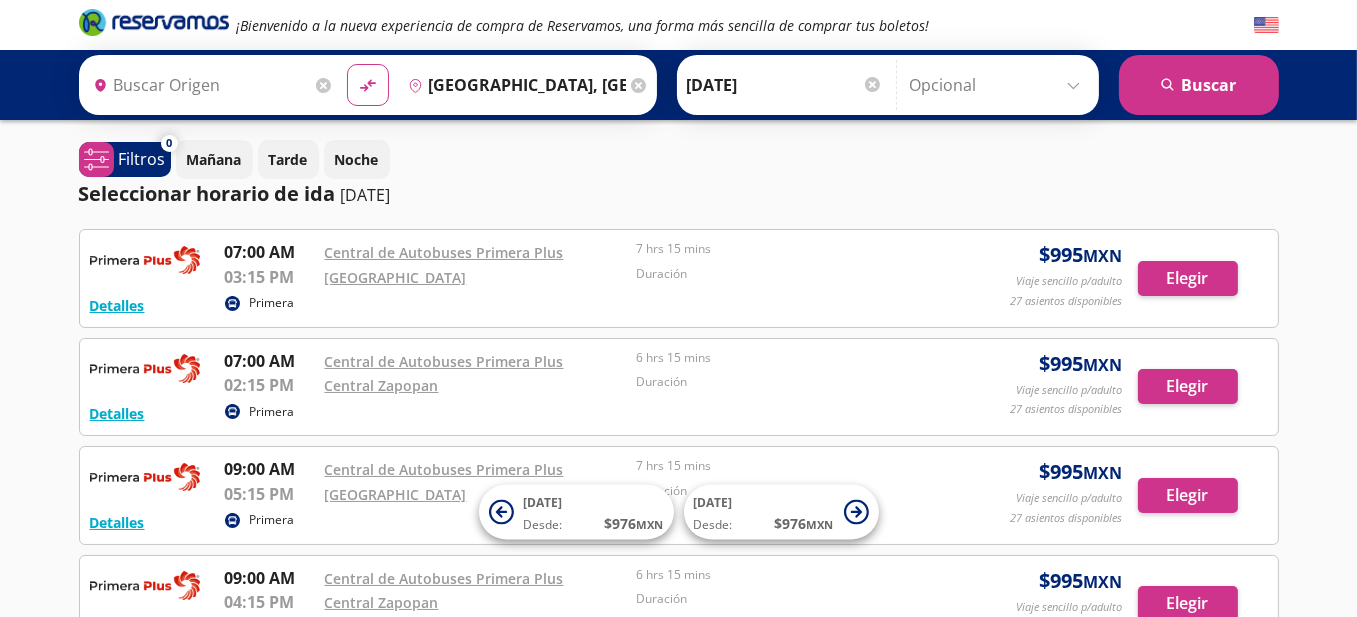 type 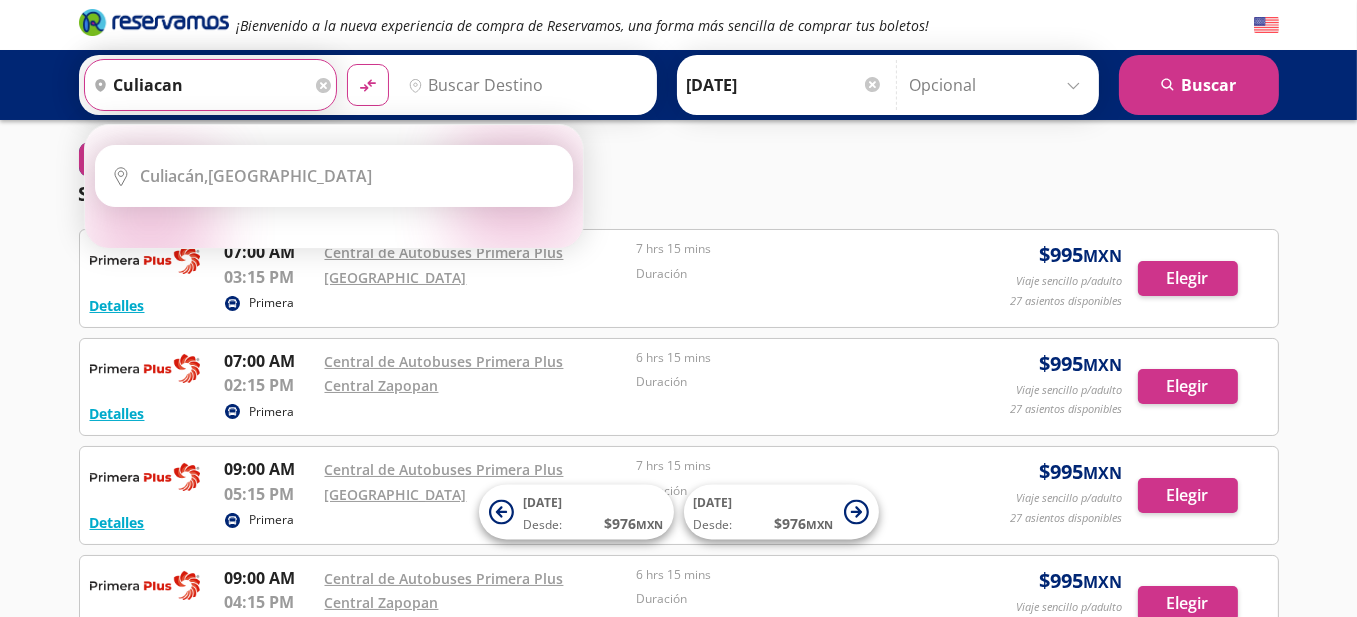 type on "culiacan" 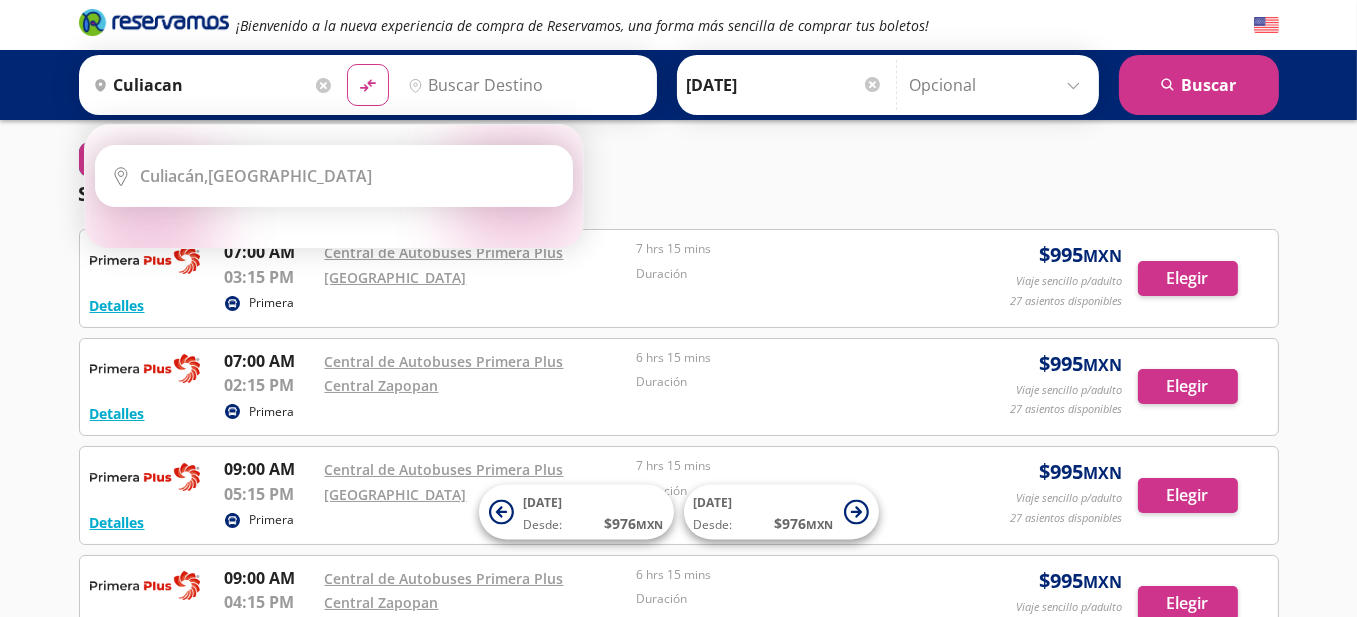 click at bounding box center (999, 85) 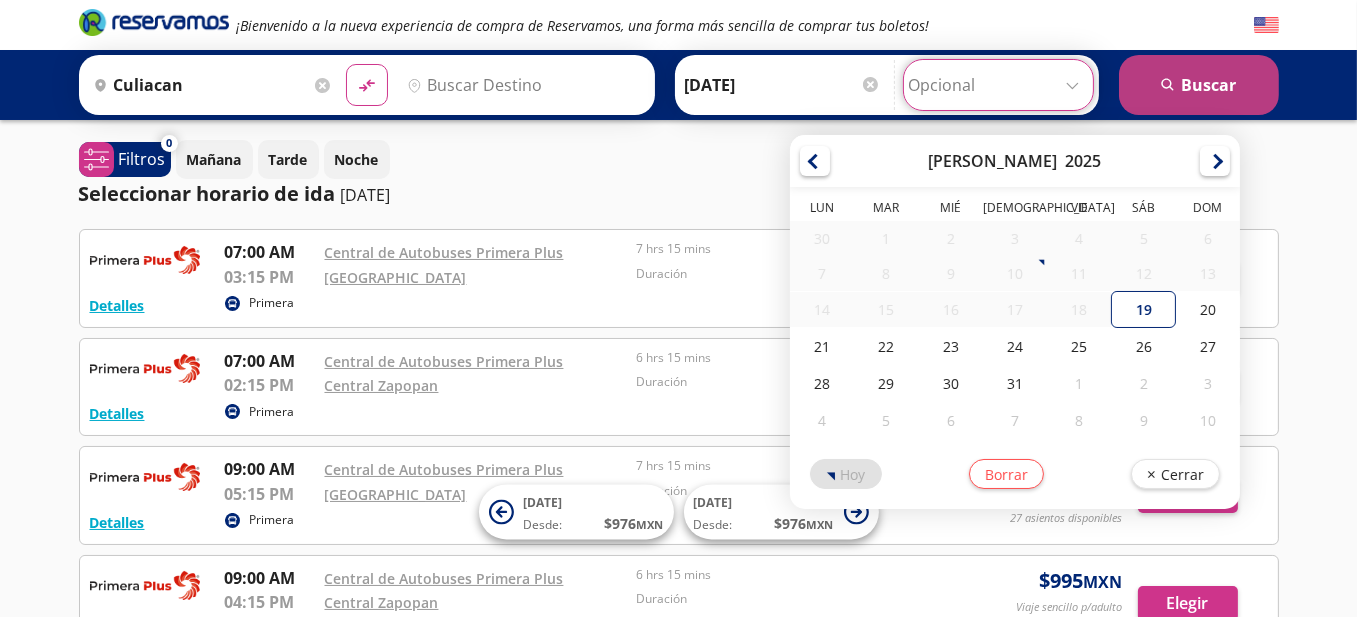 click on "search
[GEOGRAPHIC_DATA]" at bounding box center (1199, 85) 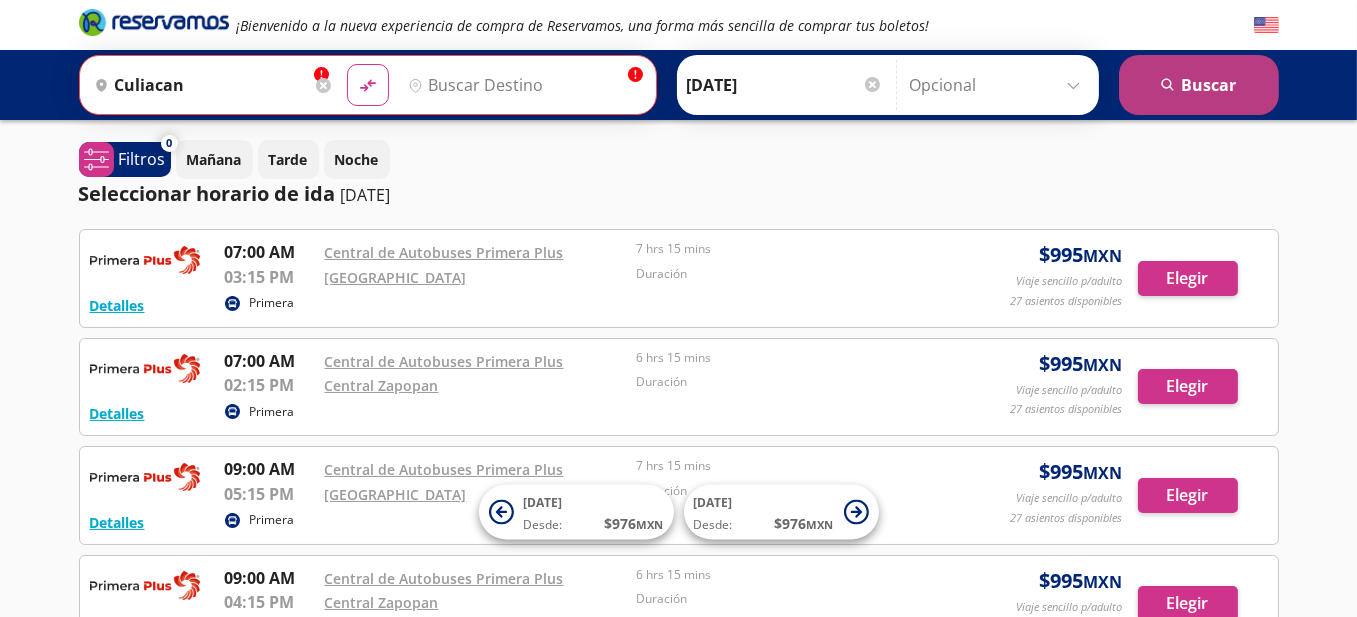 click on "search
[GEOGRAPHIC_DATA]" at bounding box center [1199, 85] 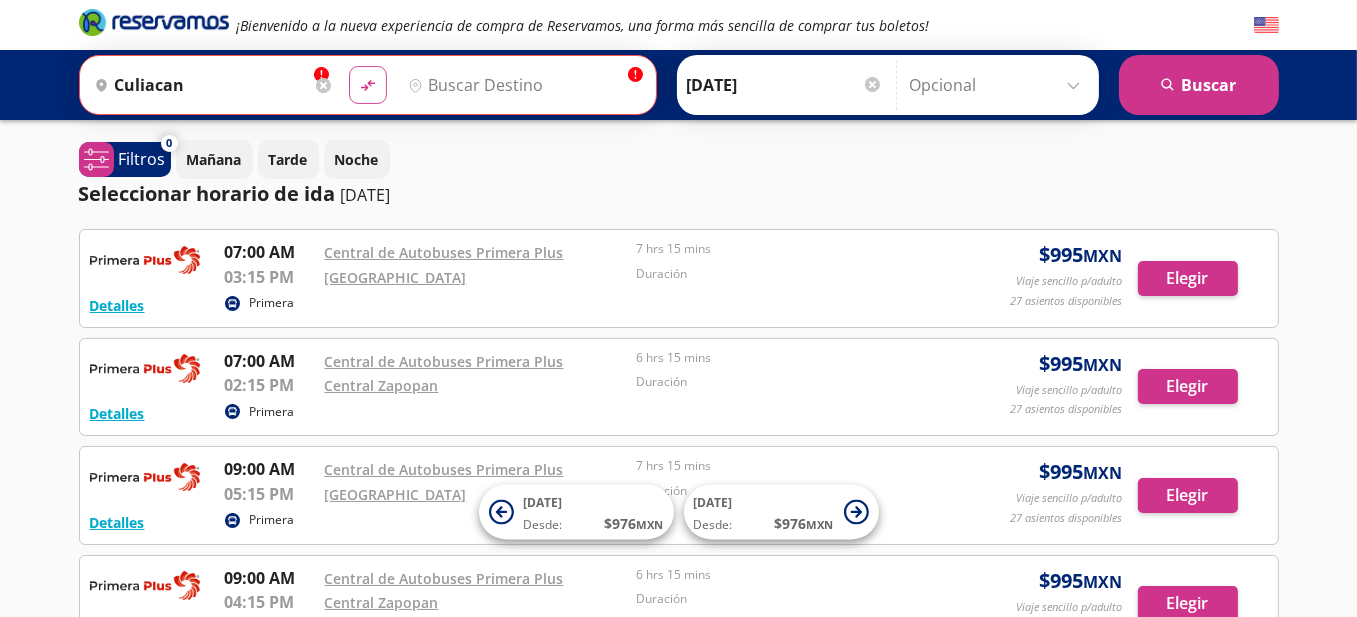 click on "material-symbols:compare-arrows-rounded" 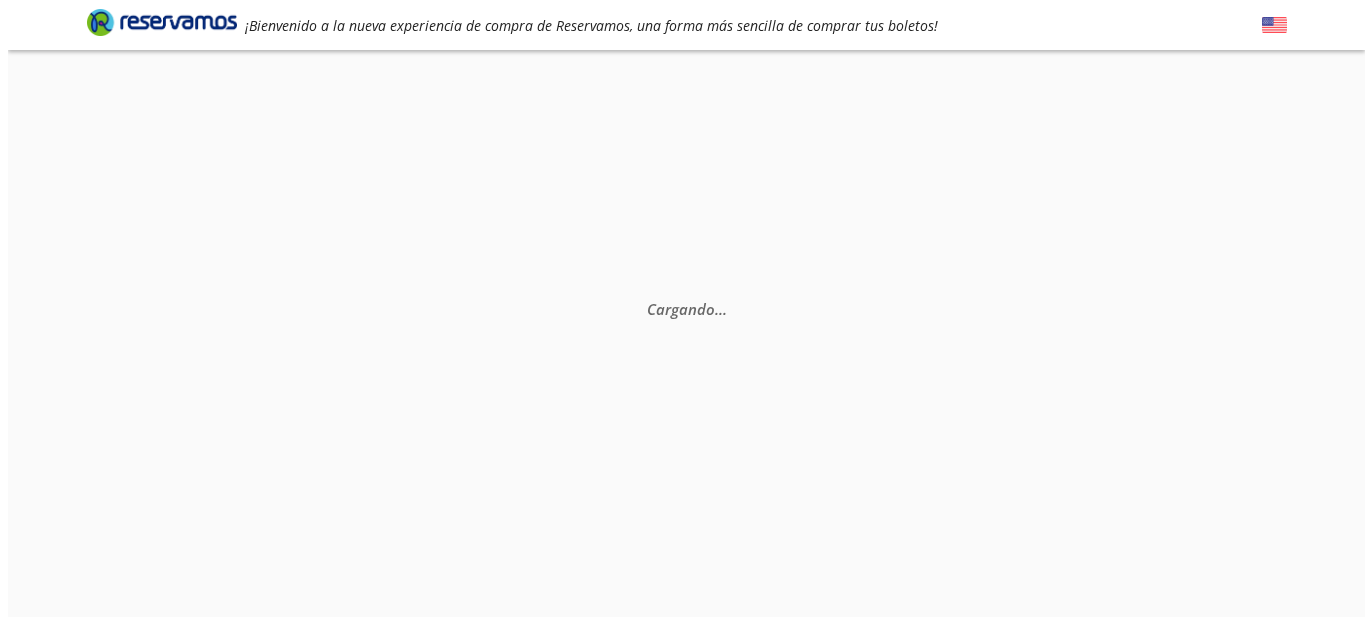 scroll, scrollTop: 0, scrollLeft: 0, axis: both 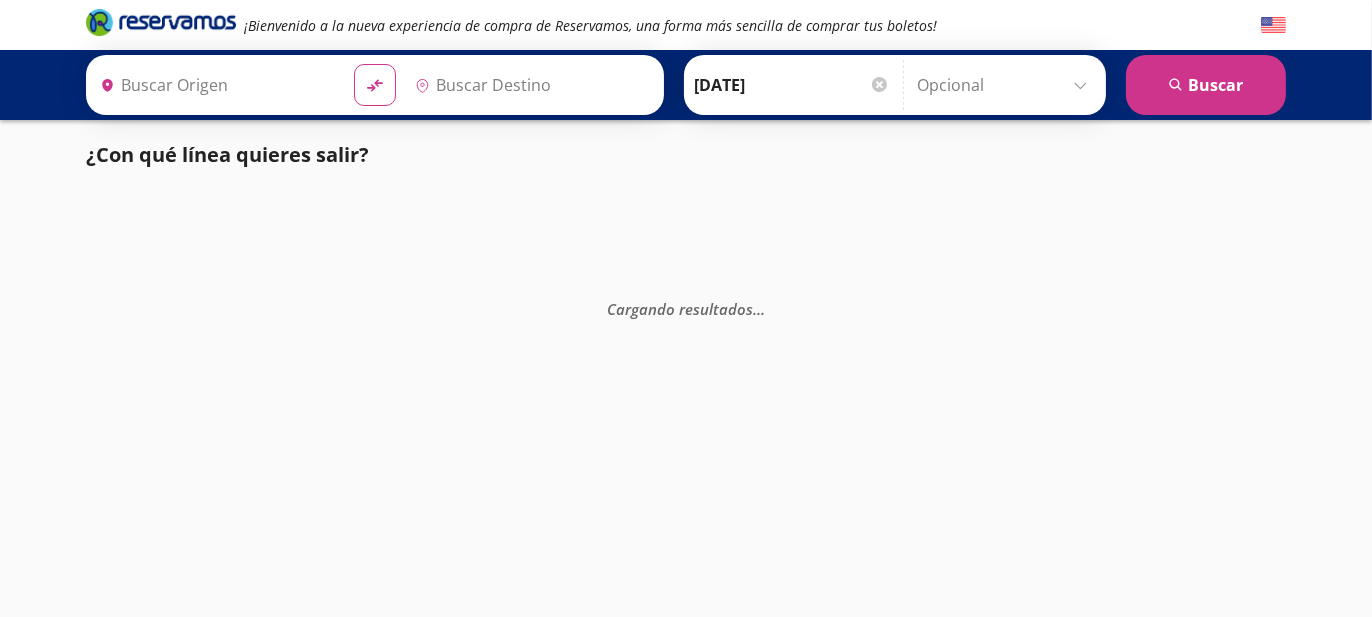 type on "Culiacán, Sinaloa" 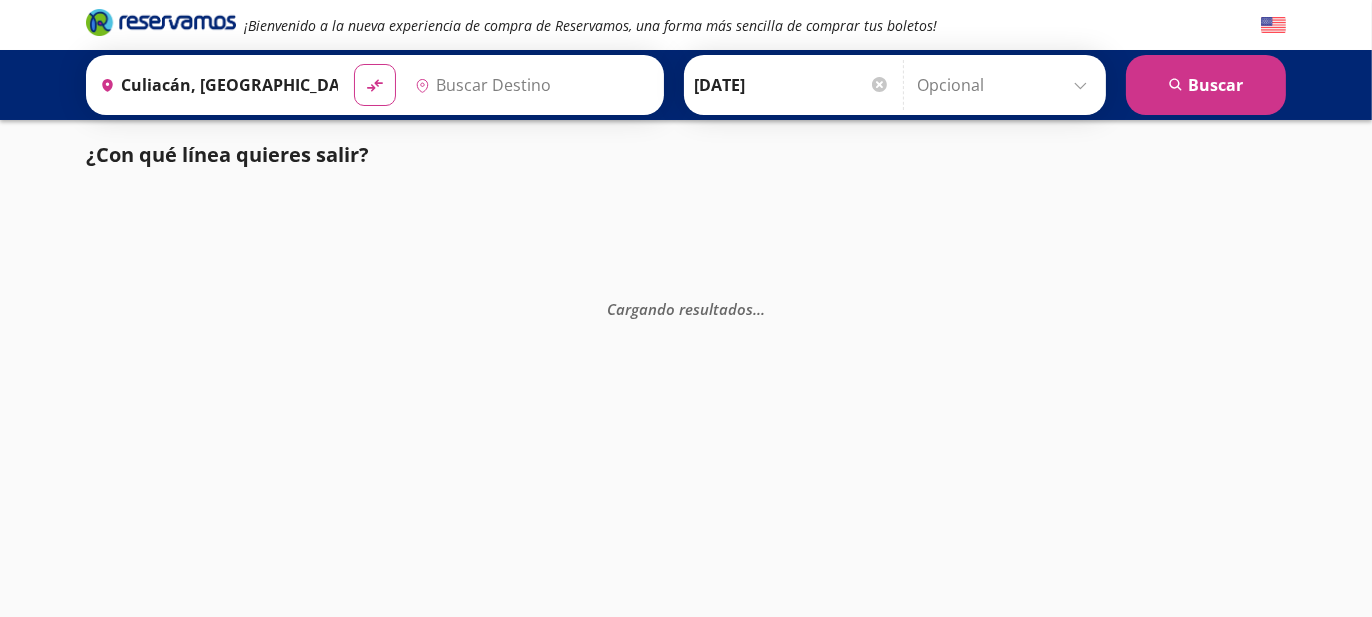 type on "[GEOGRAPHIC_DATA], [GEOGRAPHIC_DATA]" 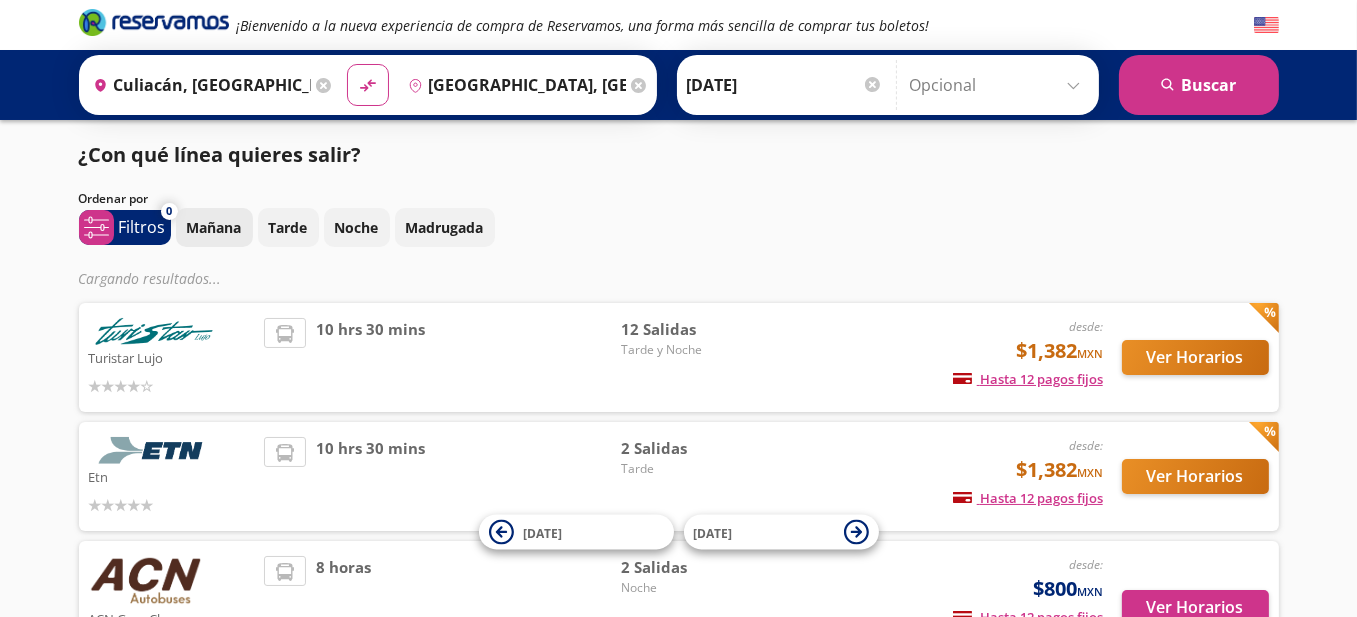 click on "Mañana" at bounding box center (214, 227) 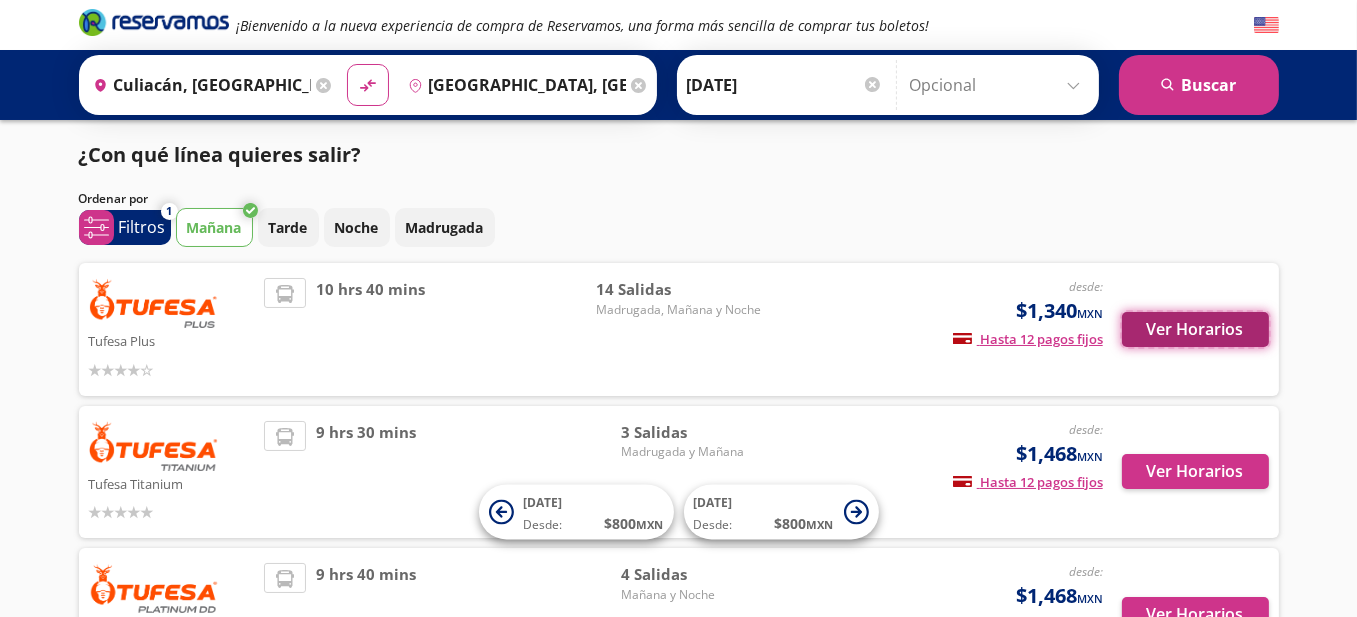 click on "Ver Horarios" at bounding box center (1195, 329) 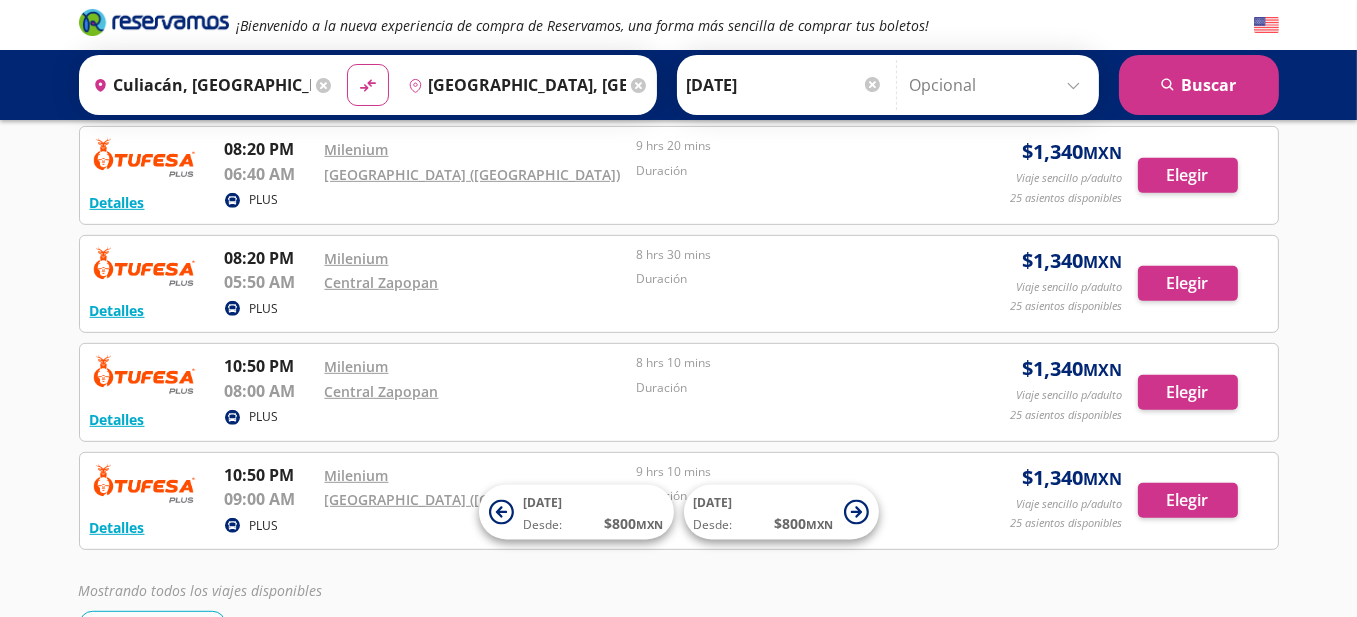 scroll, scrollTop: 1299, scrollLeft: 0, axis: vertical 